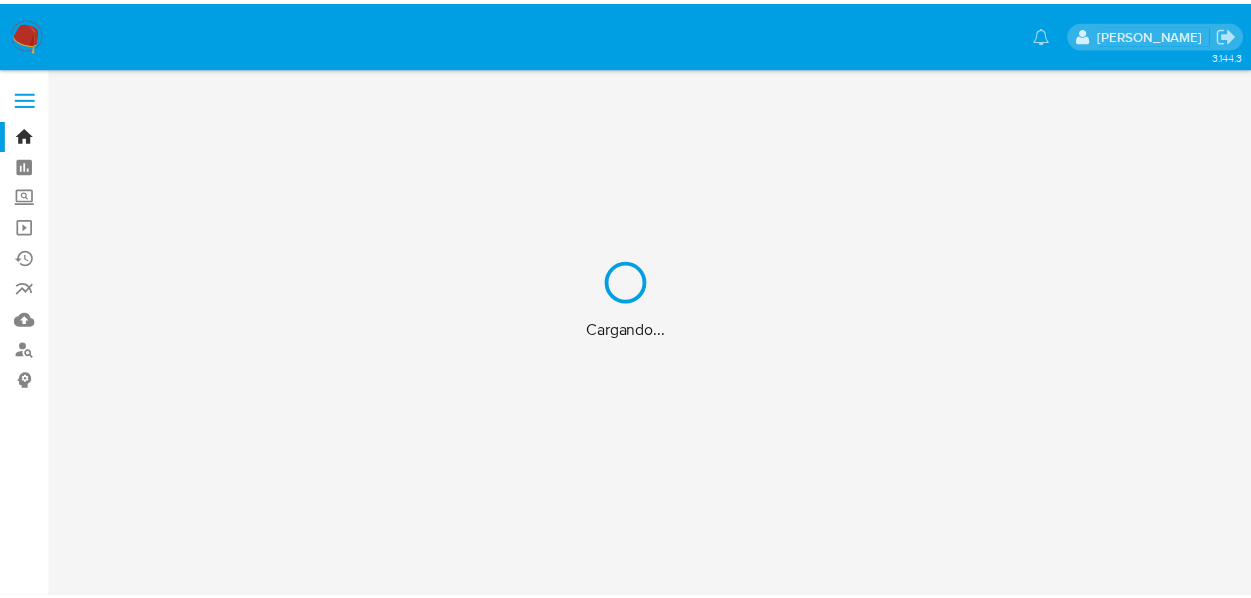scroll, scrollTop: 0, scrollLeft: 0, axis: both 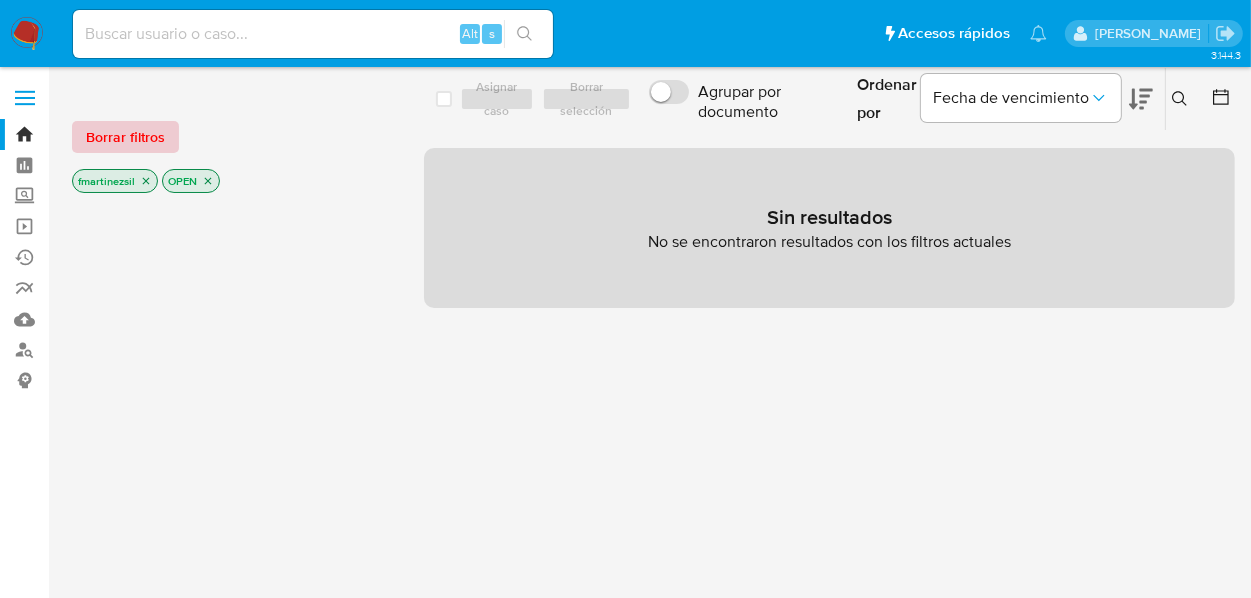 click on "Borrar filtros" at bounding box center [125, 137] 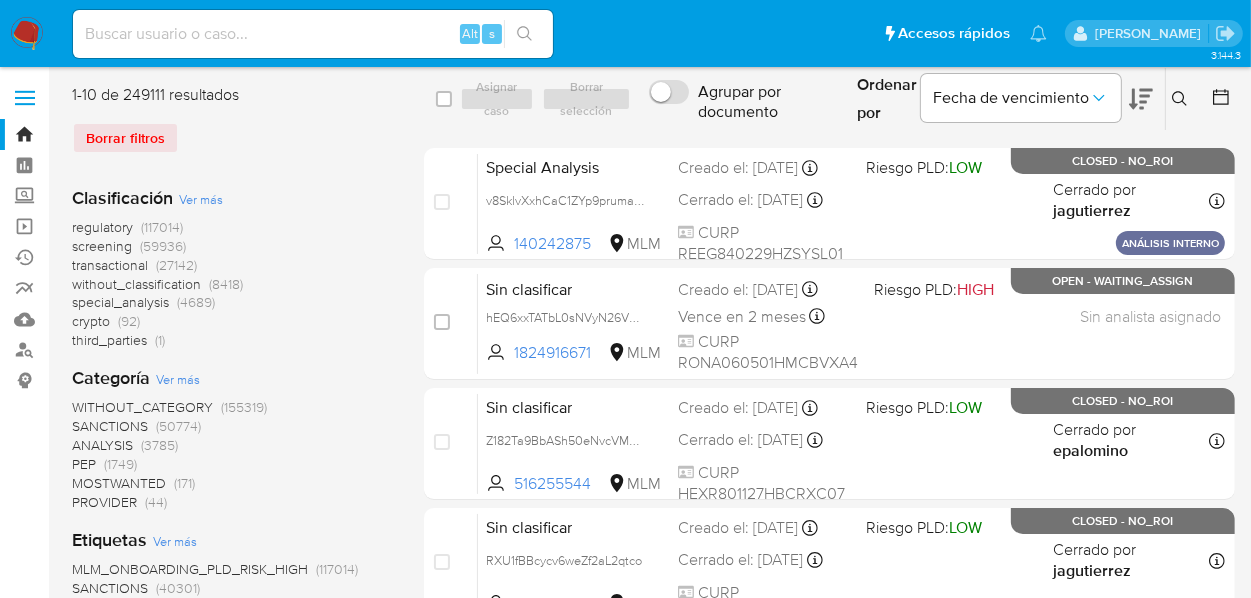 click at bounding box center [25, 98] 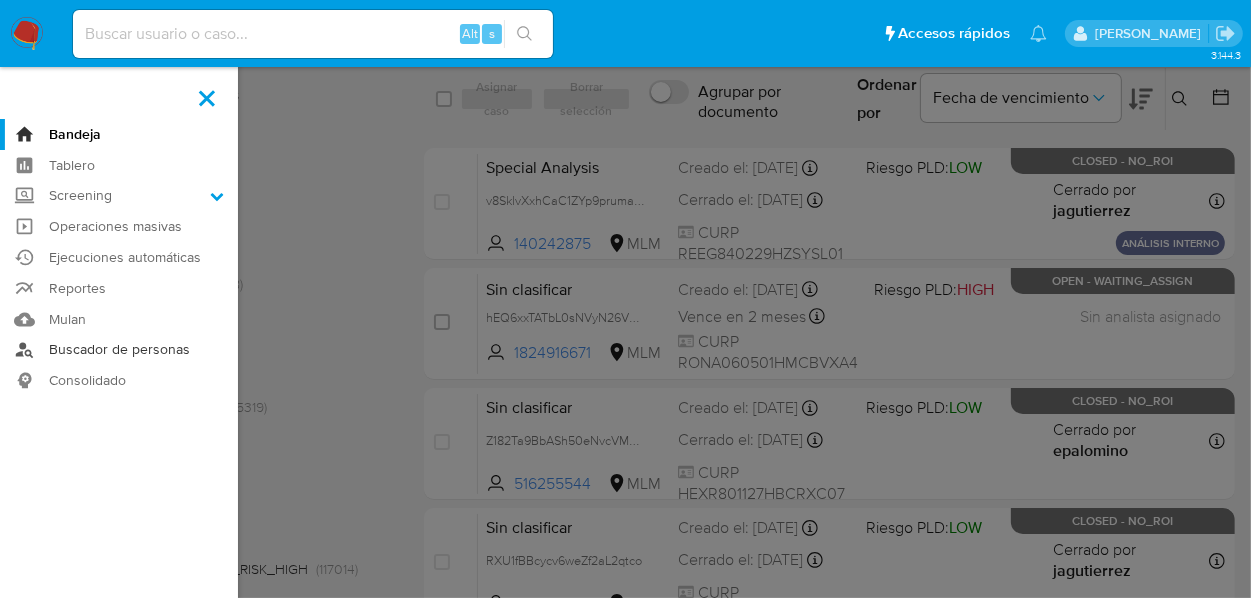 click on "Buscador de personas" at bounding box center [119, 350] 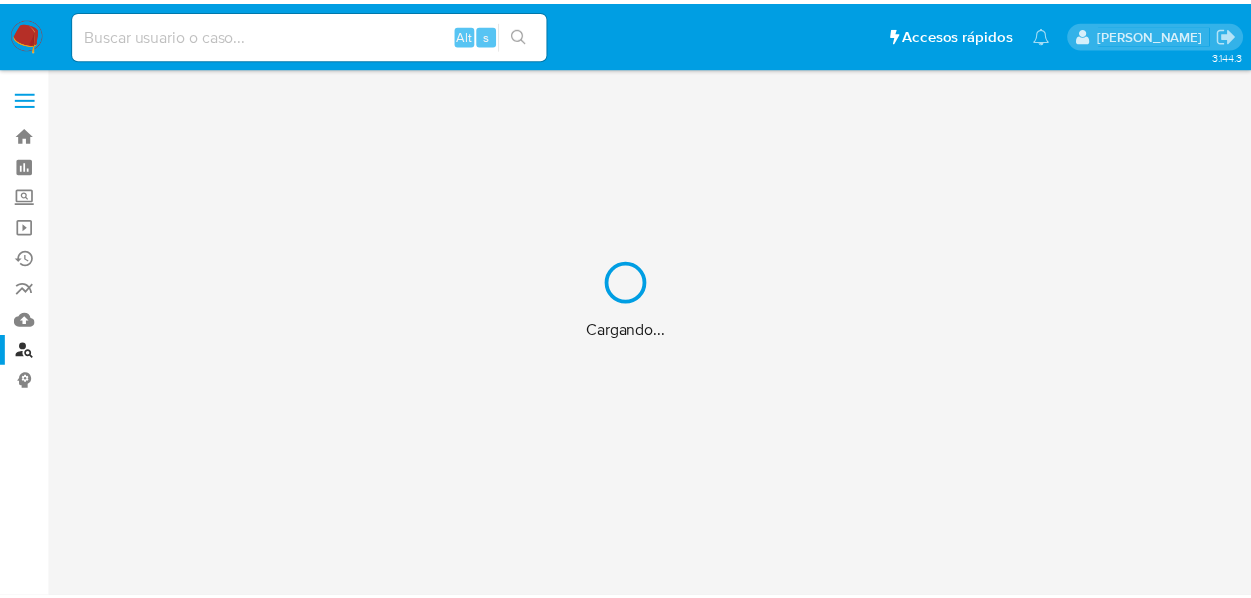 scroll, scrollTop: 0, scrollLeft: 0, axis: both 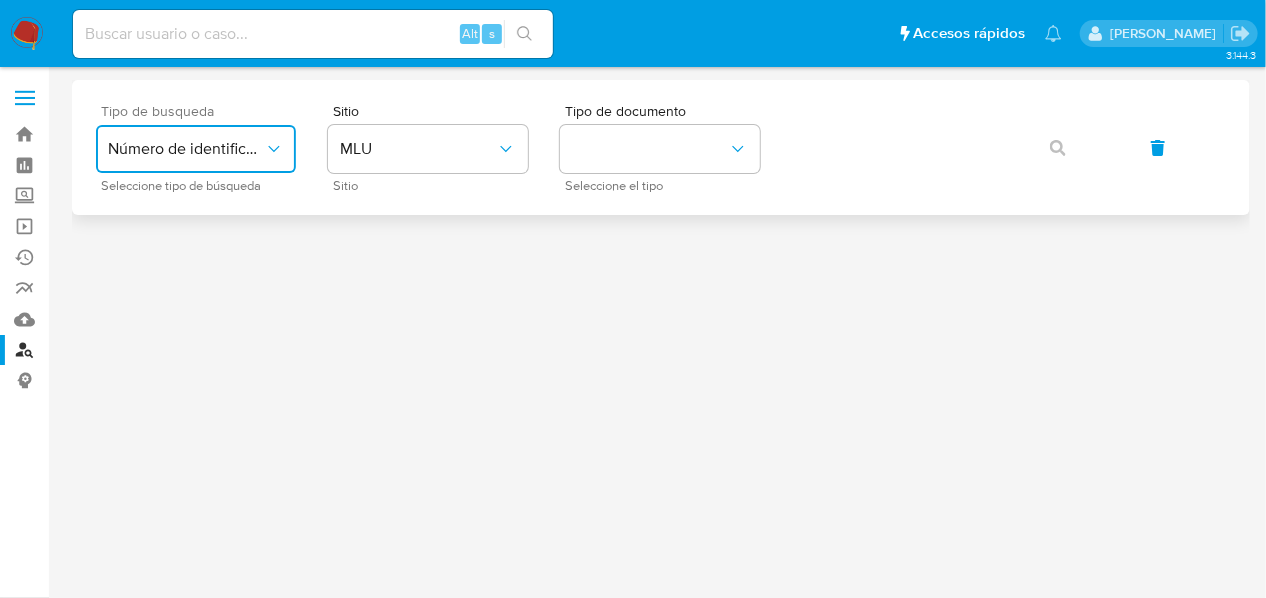 click on "Número de identificación" at bounding box center [186, 149] 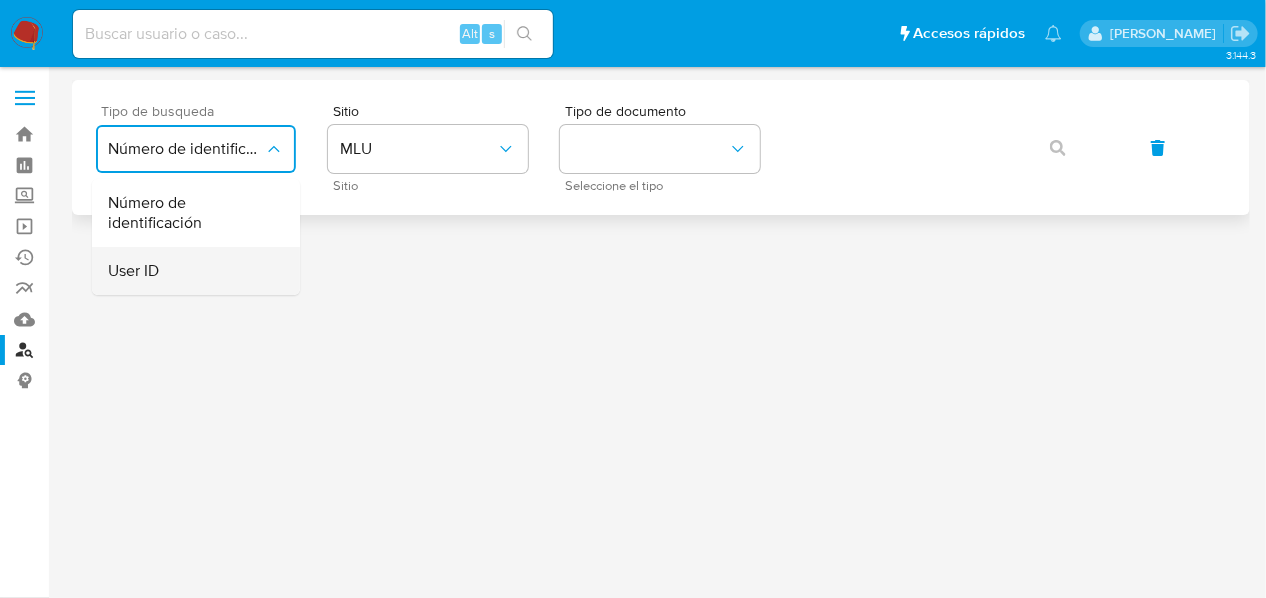 click on "User ID" at bounding box center [190, 271] 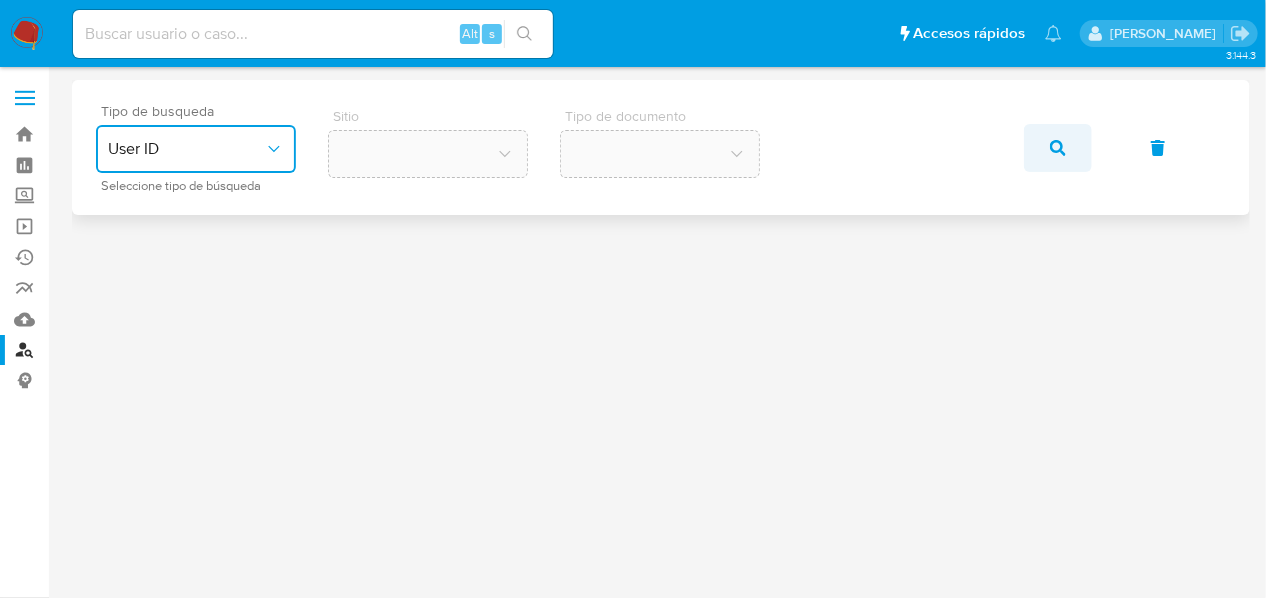 click 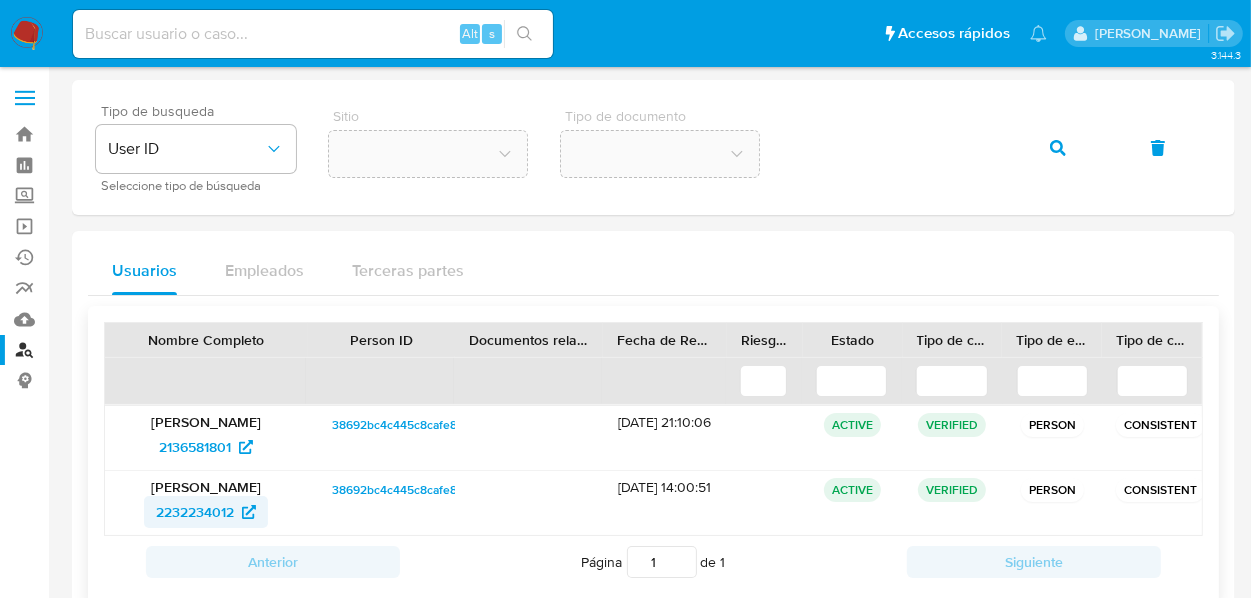 click on "2232234012" at bounding box center (195, 512) 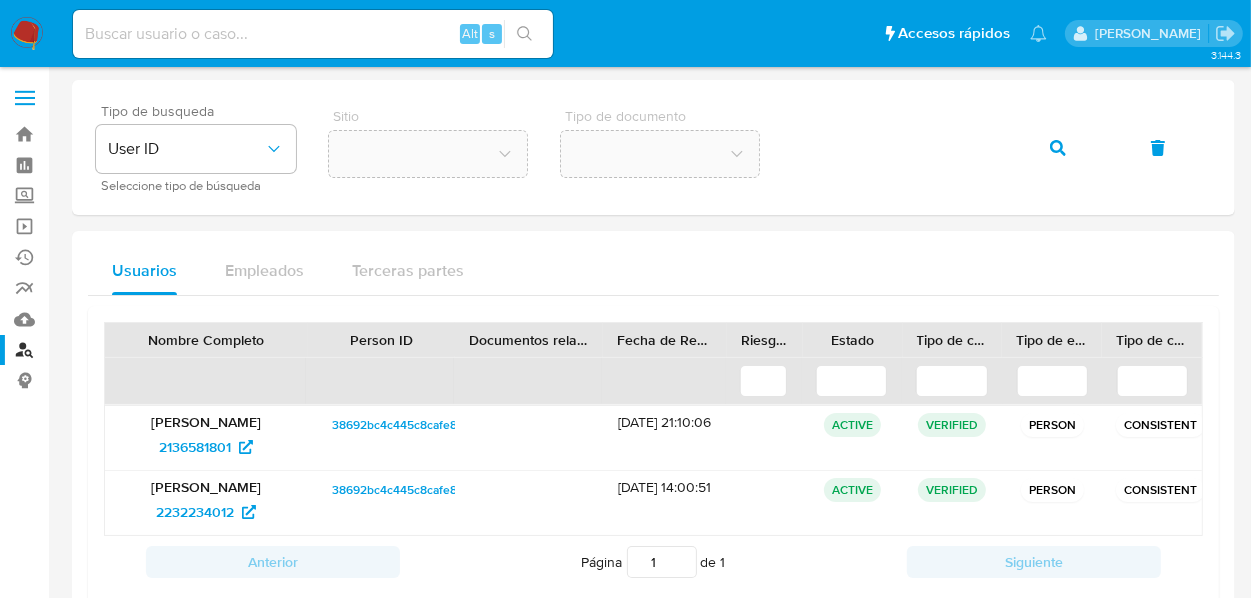 click at bounding box center (25, 98) 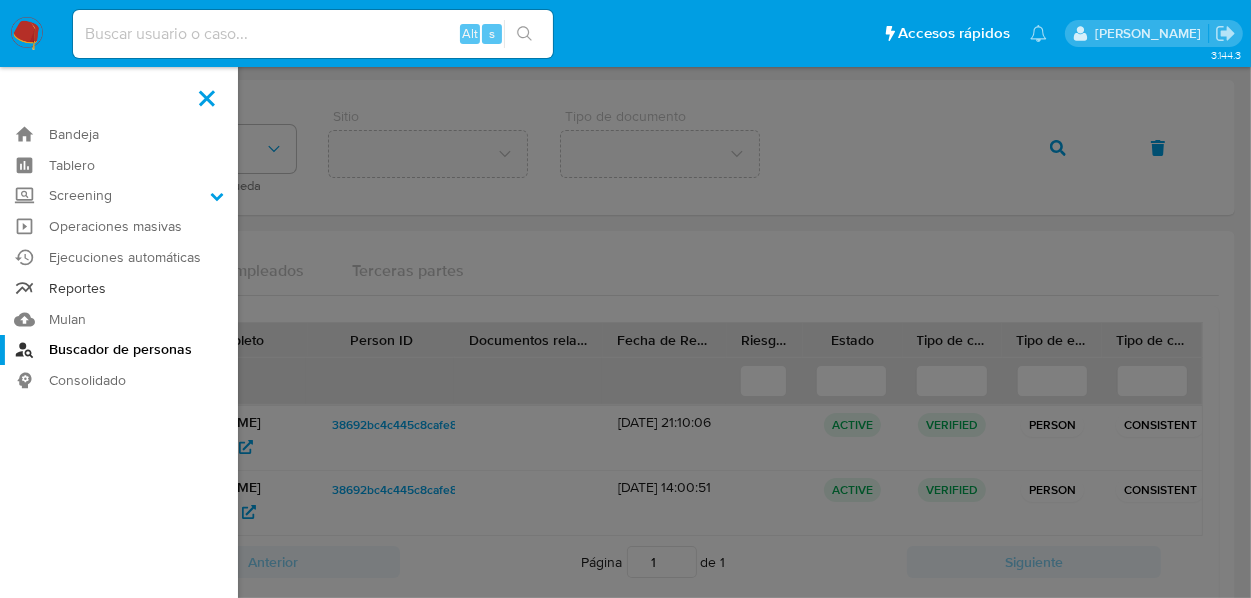 click on "Reportes" at bounding box center (119, 288) 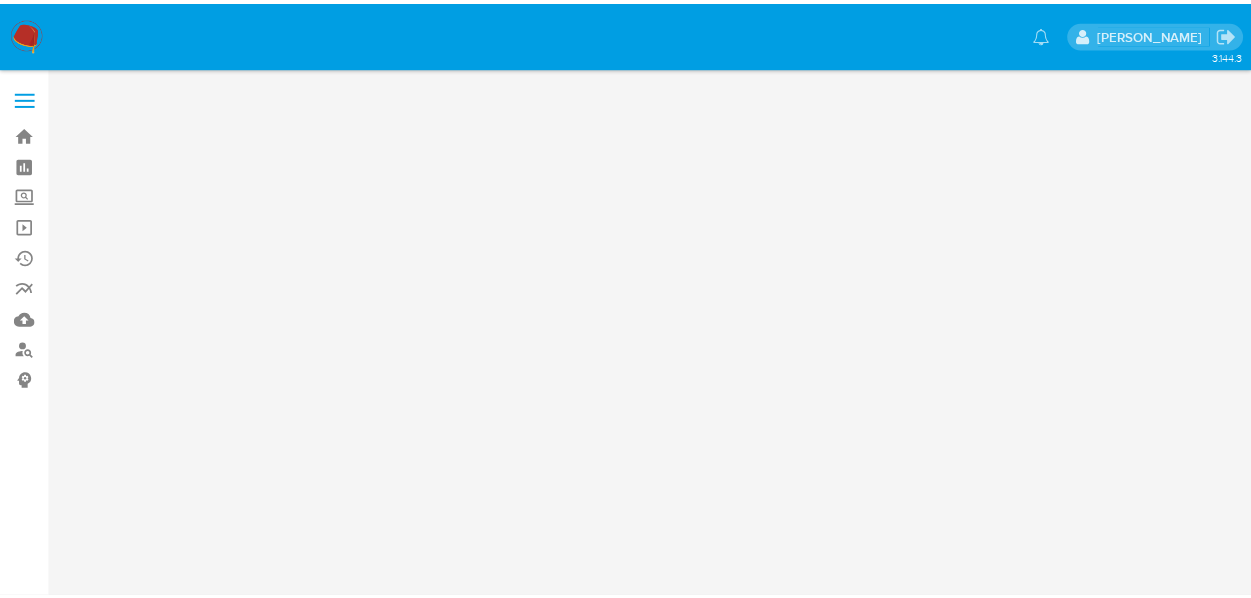 scroll, scrollTop: 0, scrollLeft: 0, axis: both 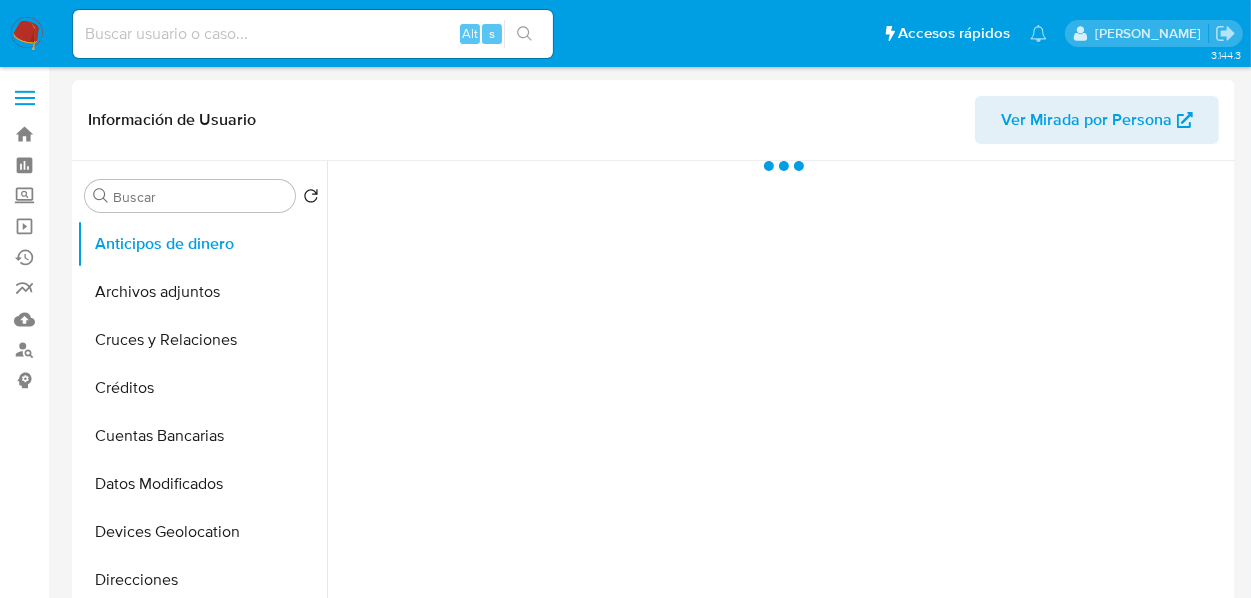 select on "10" 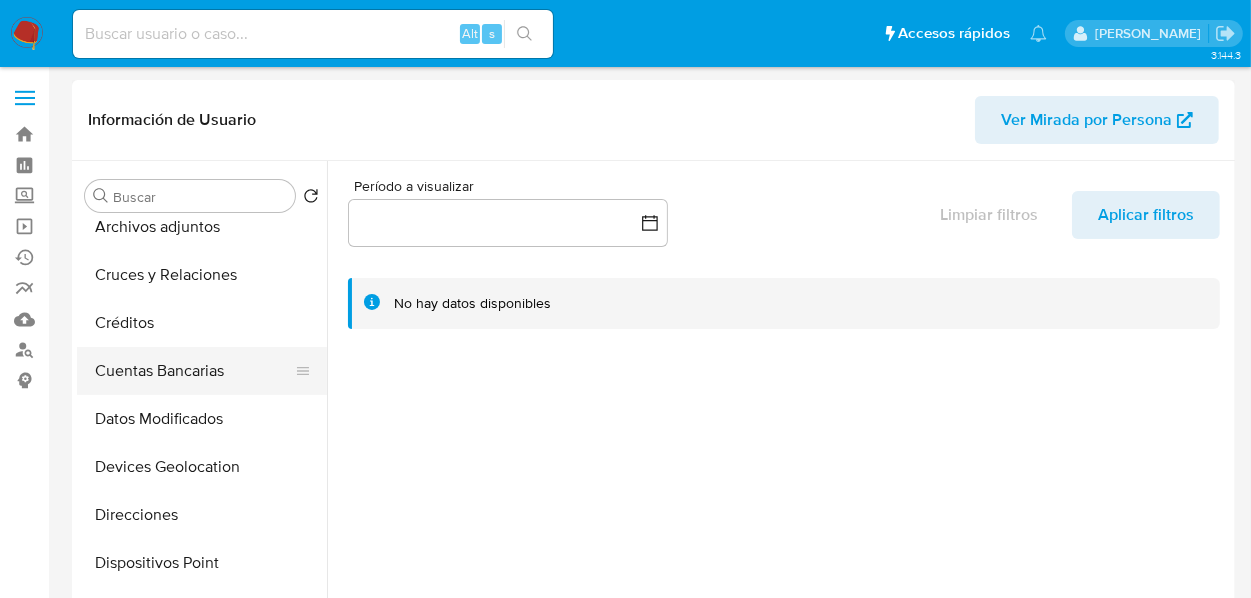 scroll, scrollTop: 100, scrollLeft: 0, axis: vertical 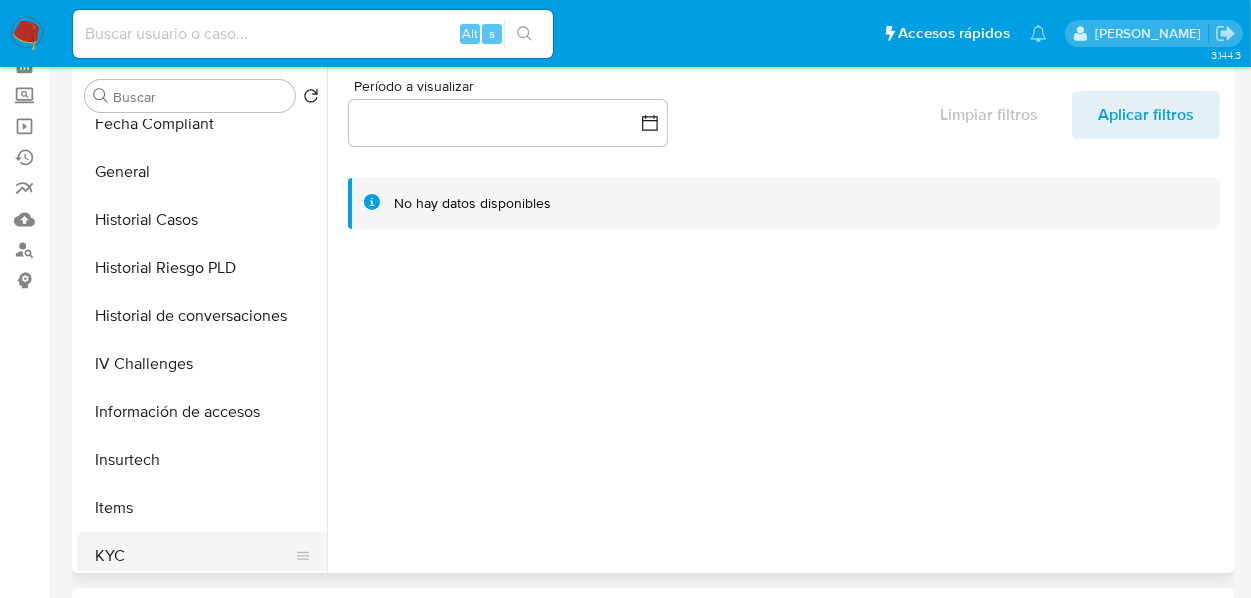 click on "KYC" at bounding box center (194, 556) 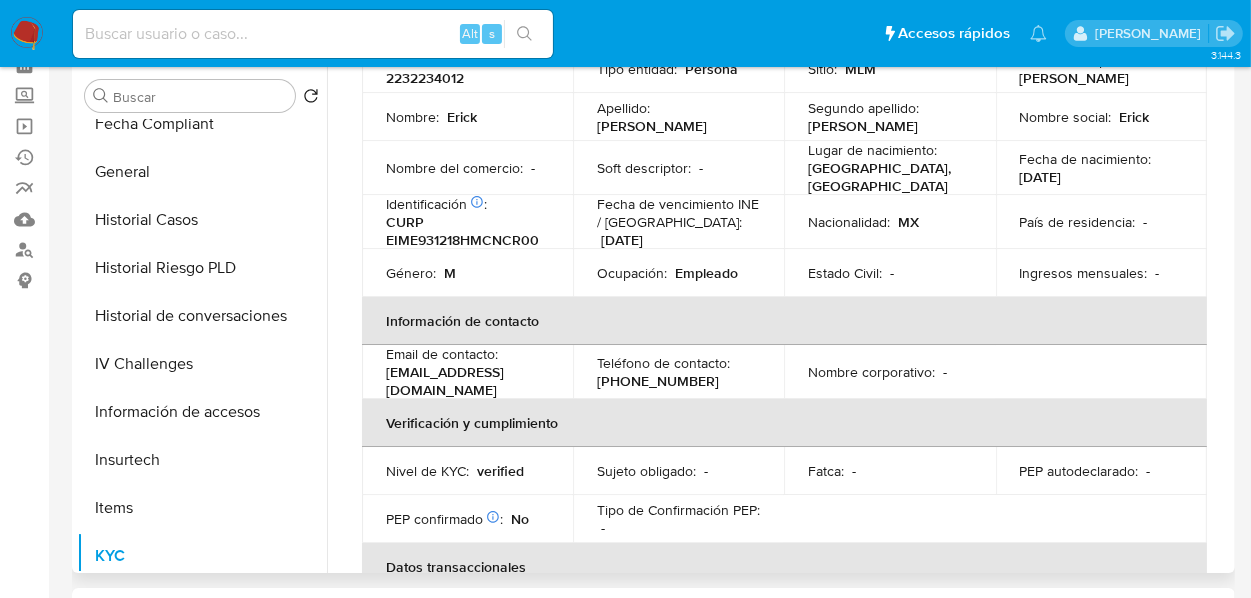 scroll, scrollTop: 100, scrollLeft: 0, axis: vertical 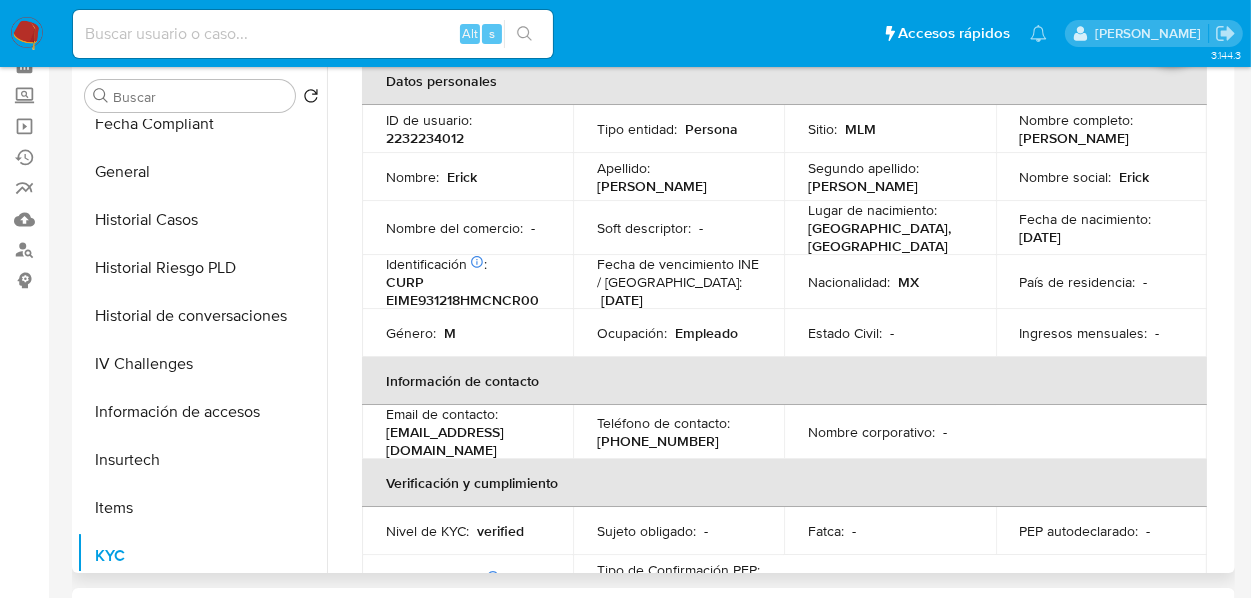 click on "CURP EIME931218HMCNCR00" at bounding box center [463, 291] 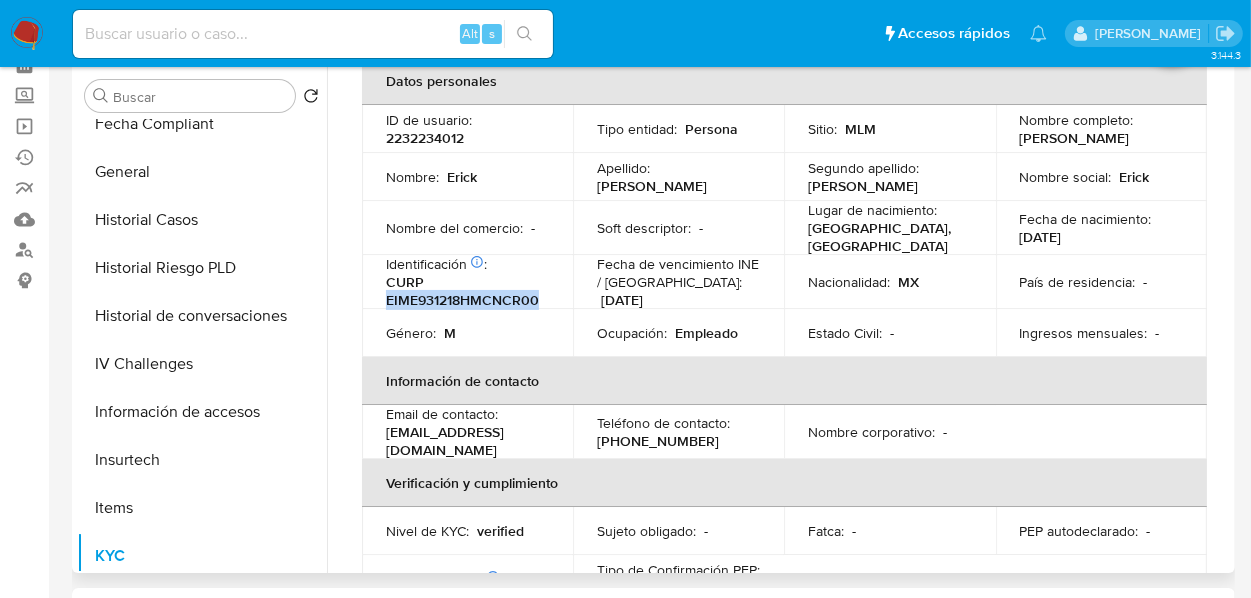 click on "CURP EIME931218HMCNCR00" at bounding box center (463, 291) 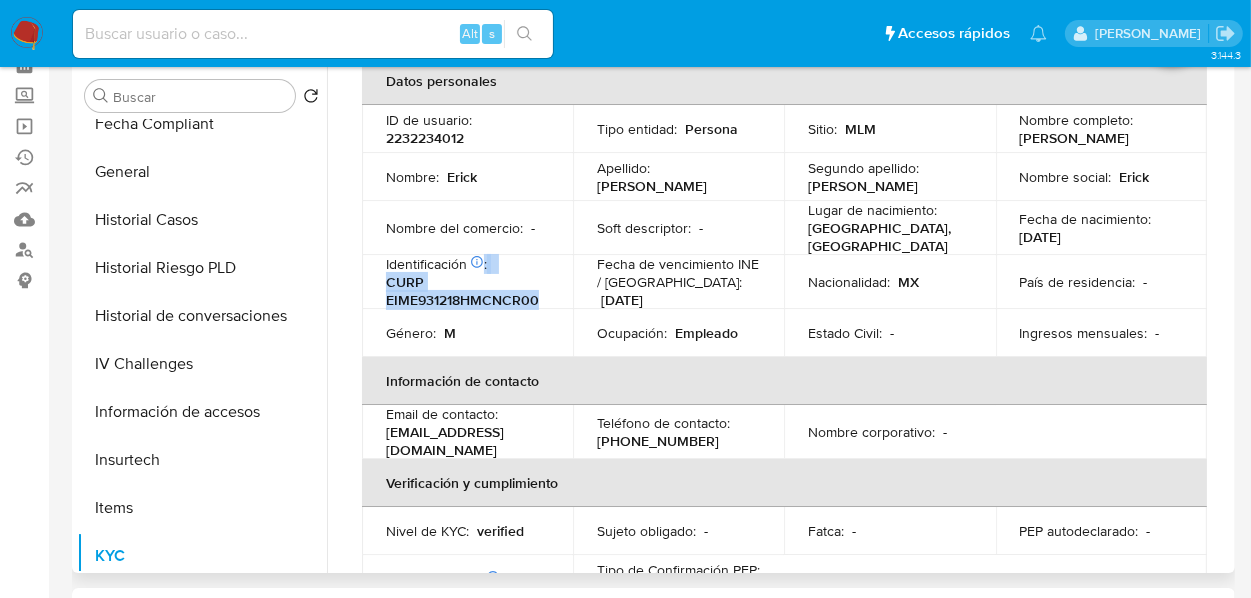 click on "CURP EIME931218HMCNCR00" at bounding box center (463, 291) 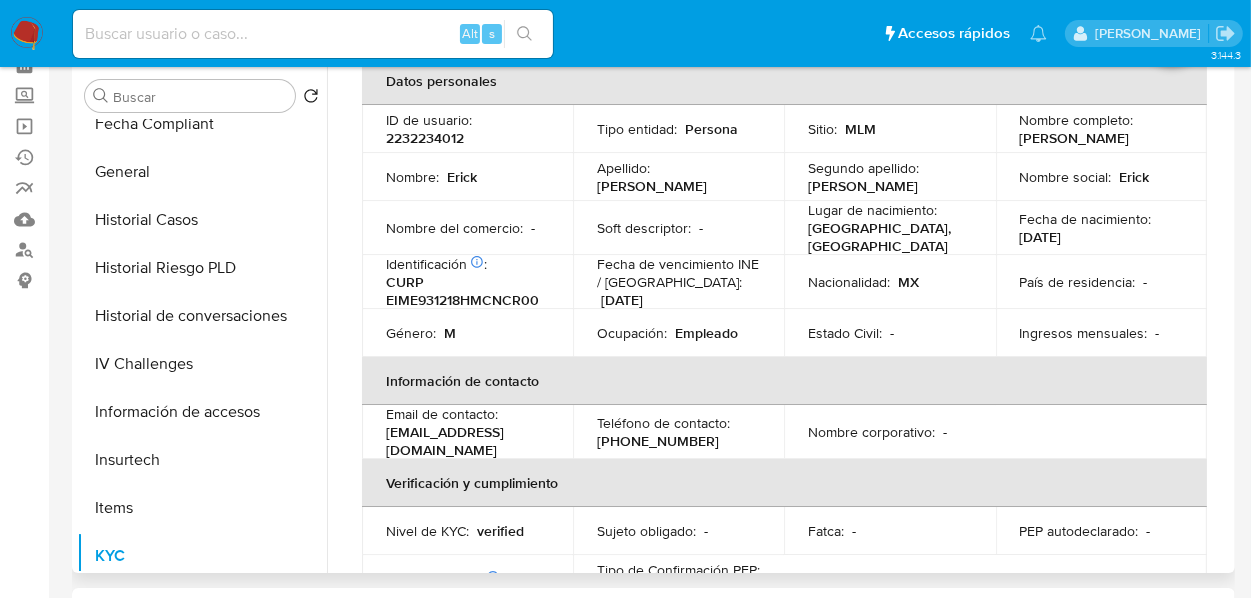 click on "Erick" at bounding box center (462, 177) 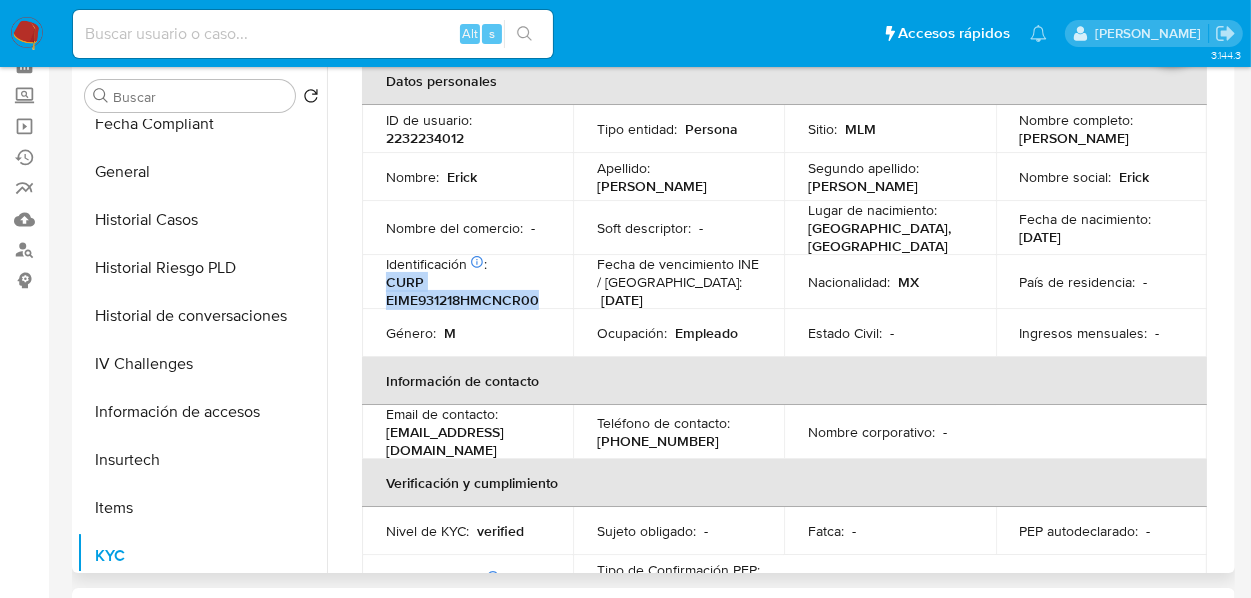 drag, startPoint x: 384, startPoint y: 296, endPoint x: 556, endPoint y: 298, distance: 172.01163 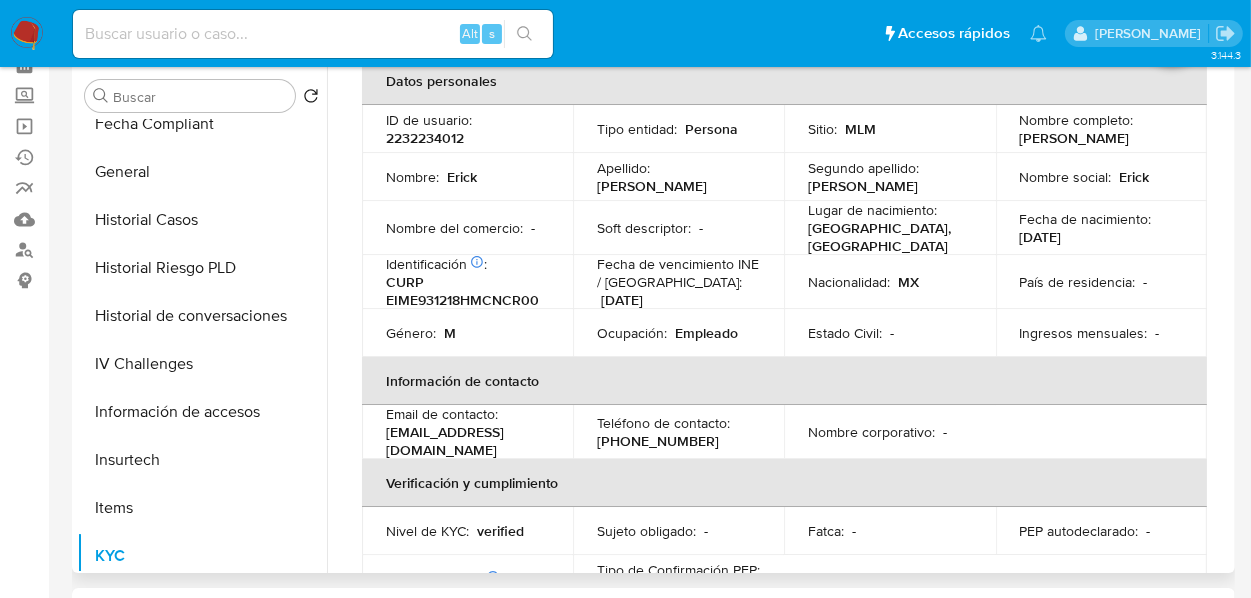 click on "Identificación   CIC: 236404854 :    CURP EIME931218HMCNCR00" at bounding box center [467, 282] 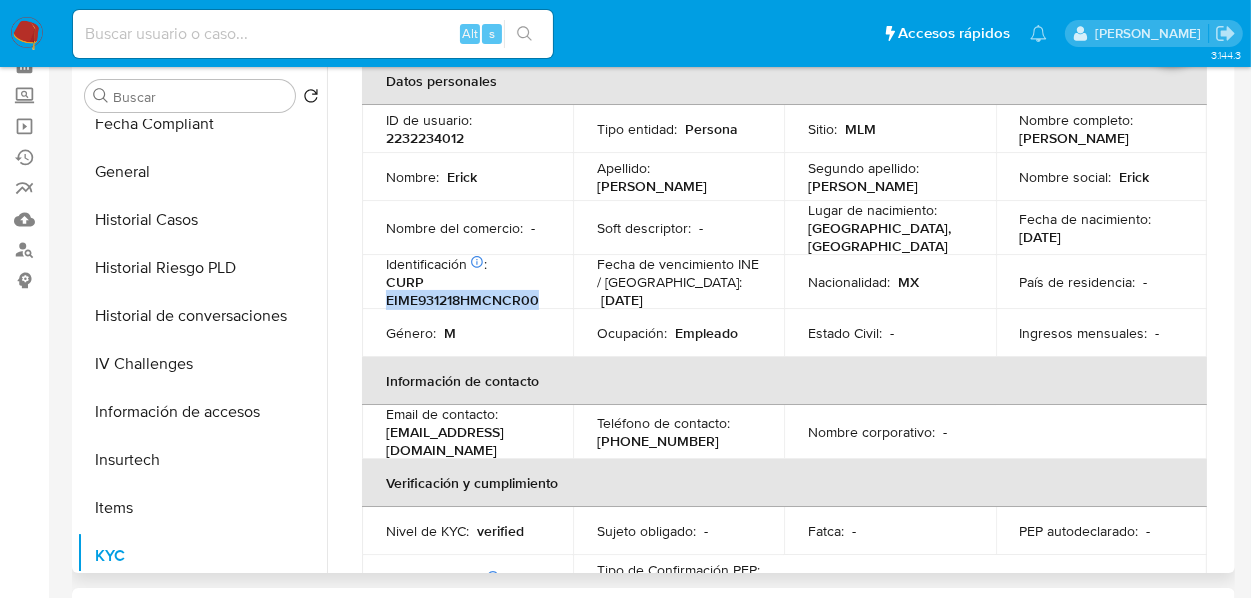 drag, startPoint x: 540, startPoint y: 294, endPoint x: 386, endPoint y: 297, distance: 154.02922 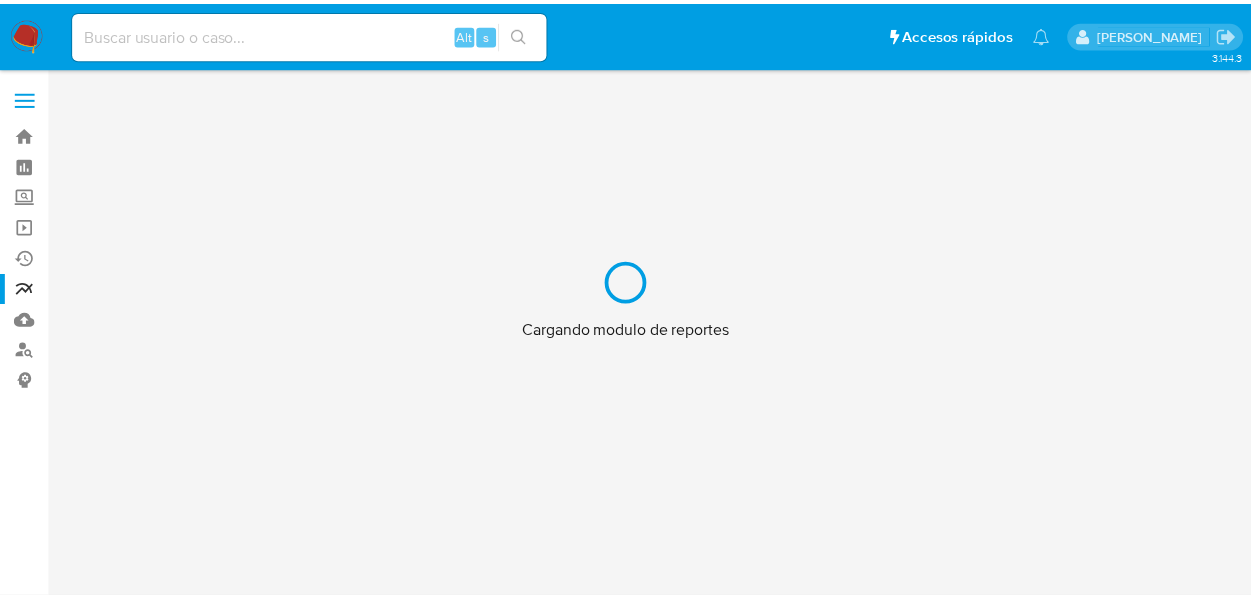 scroll, scrollTop: 0, scrollLeft: 0, axis: both 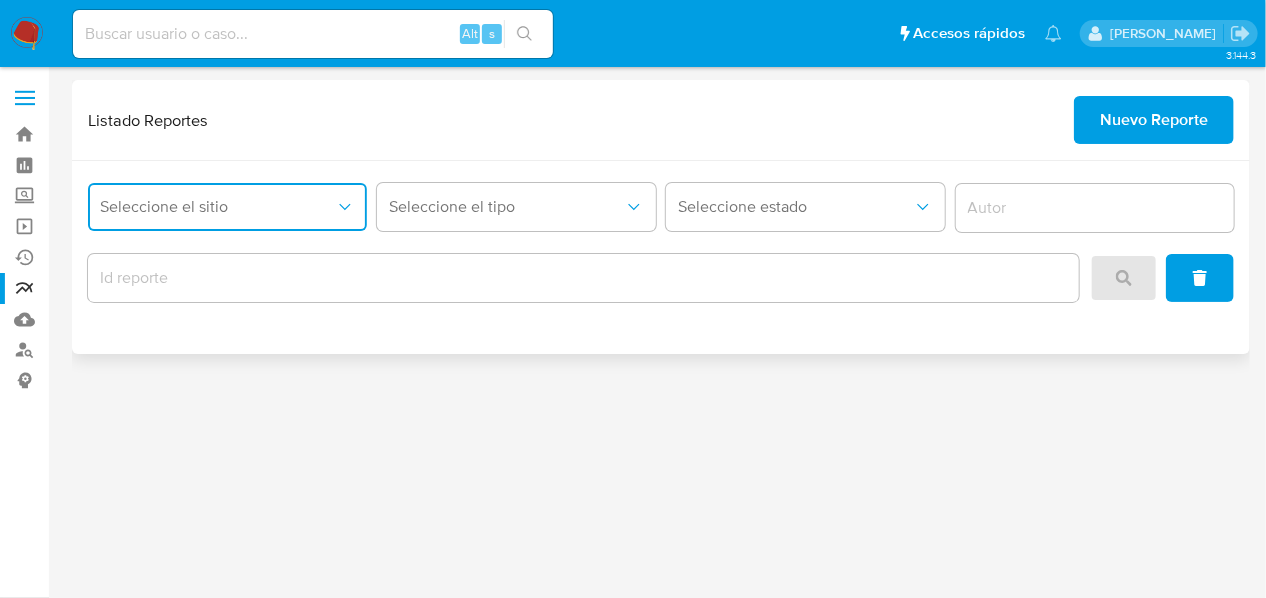 click on "Seleccione el sitio" at bounding box center (227, 207) 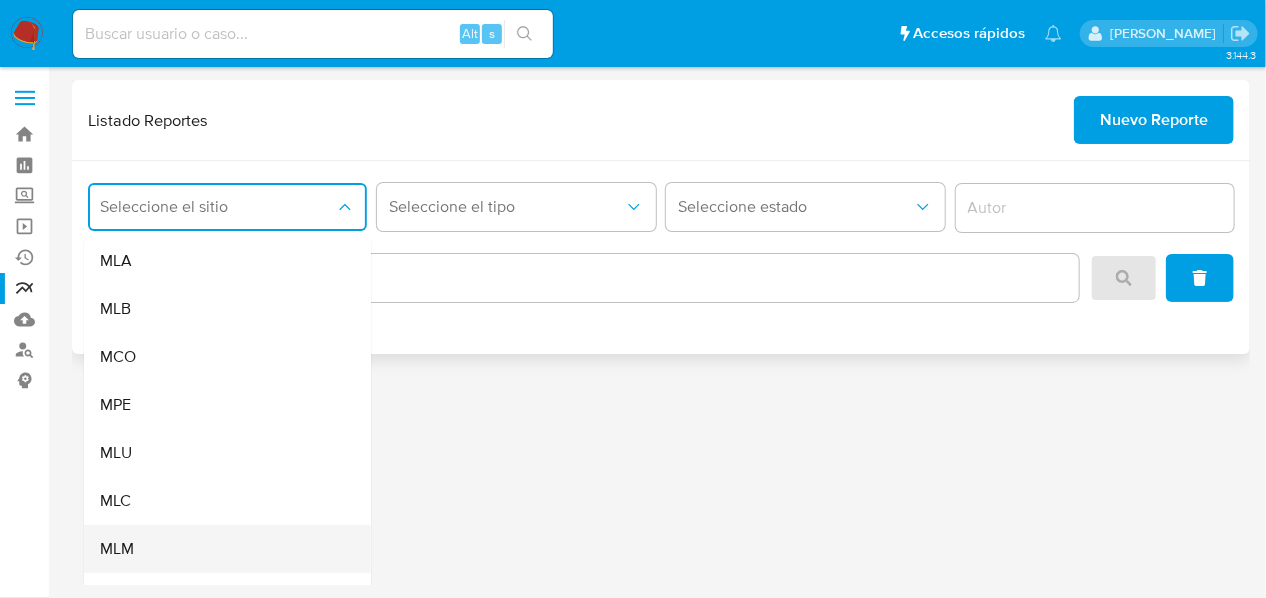 click on "MLM" at bounding box center [221, 549] 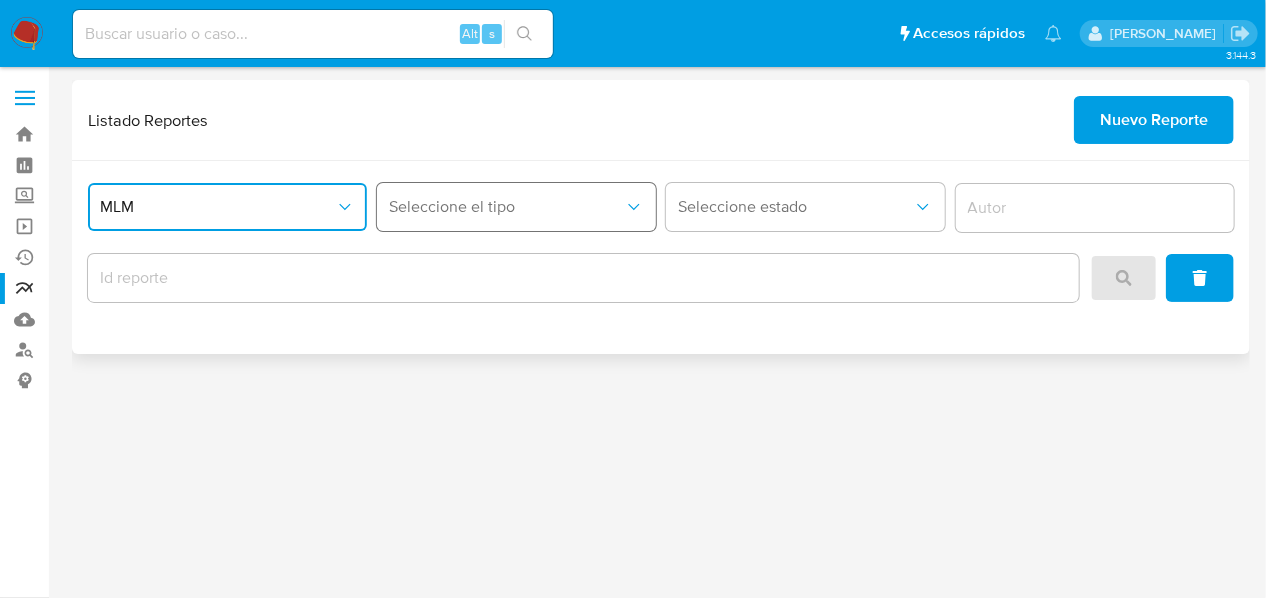 click on "Seleccione el tipo" at bounding box center [506, 207] 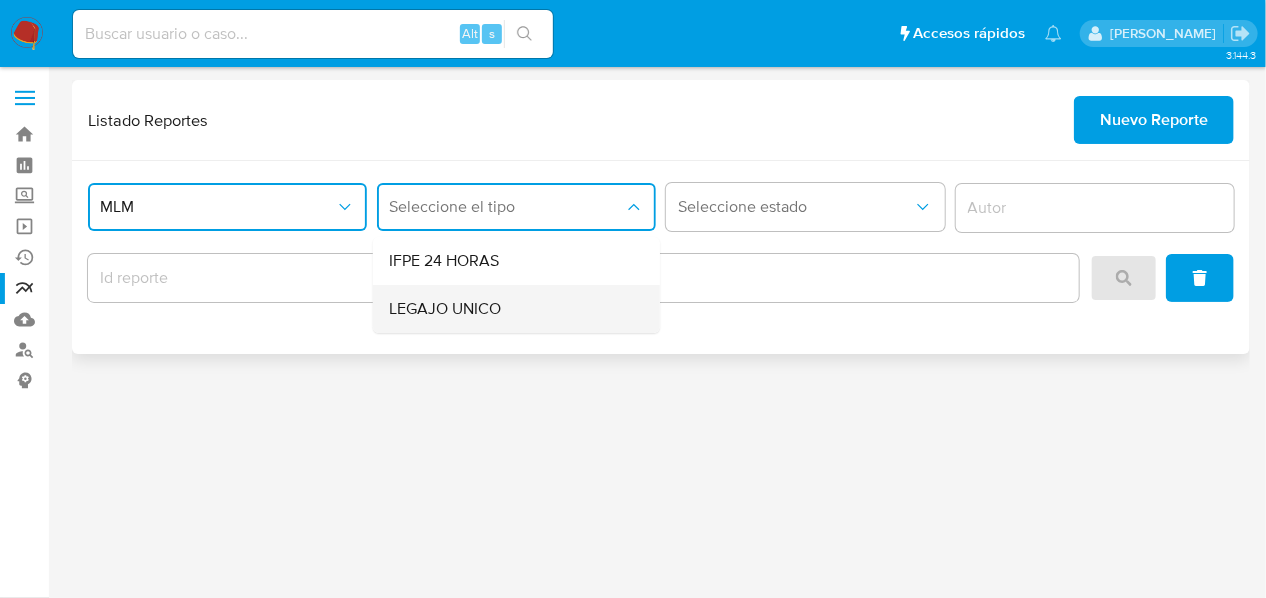 click on "LEGAJO UNICO" at bounding box center [510, 309] 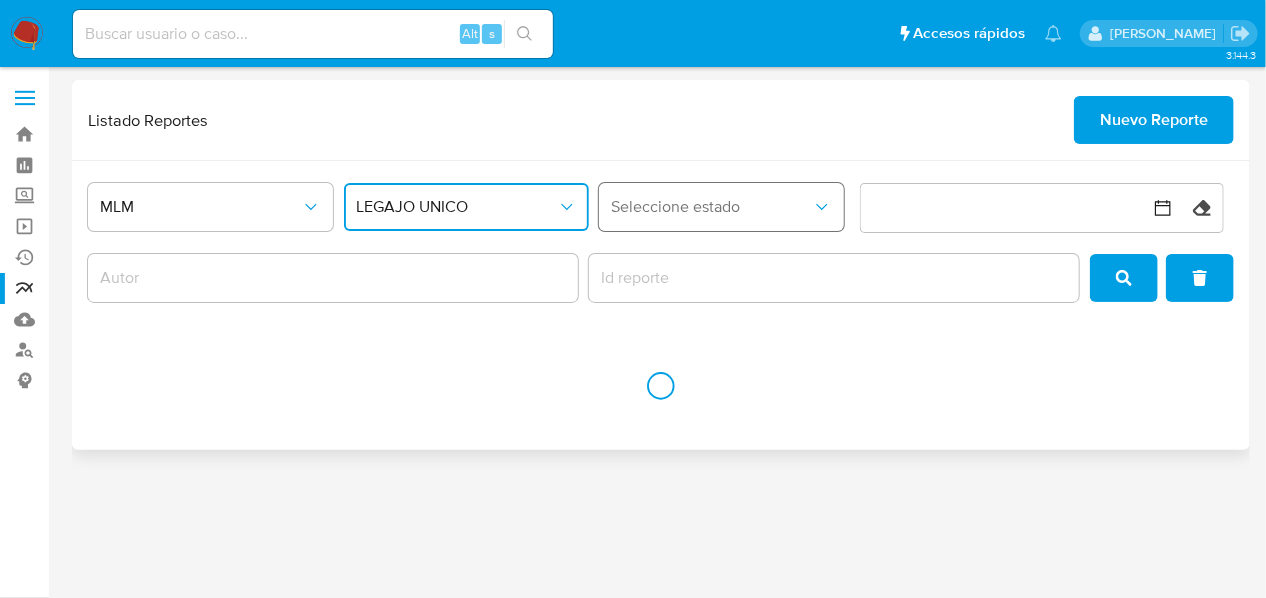 click on "Seleccione estado" at bounding box center [711, 207] 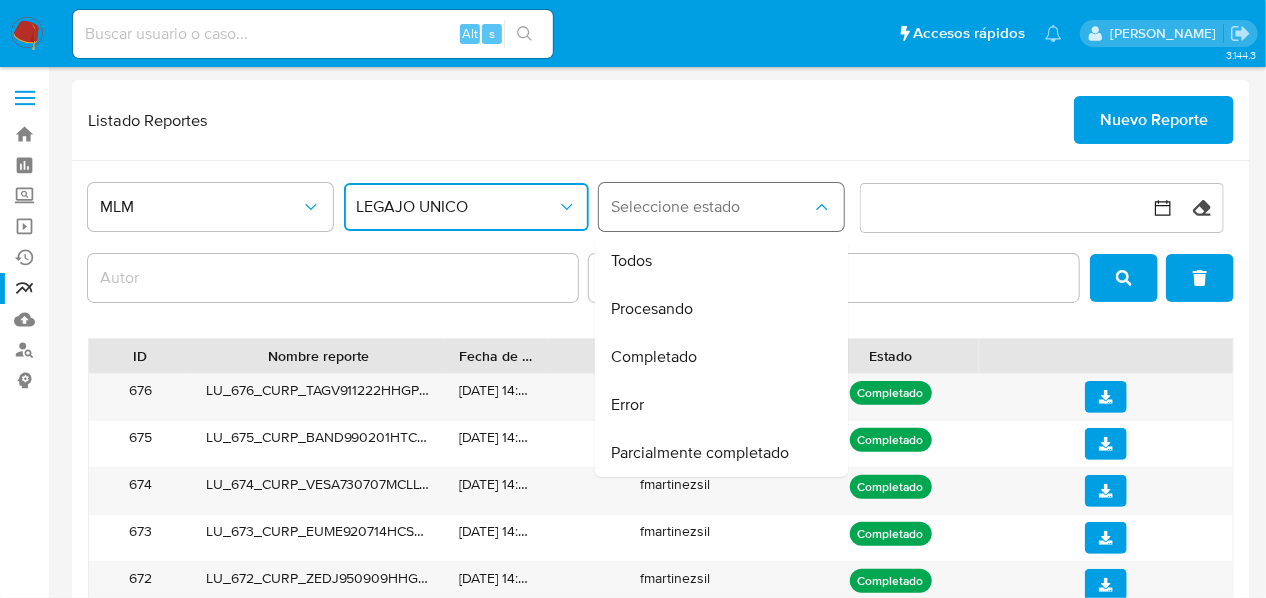 click on "Seleccione estado" at bounding box center [711, 207] 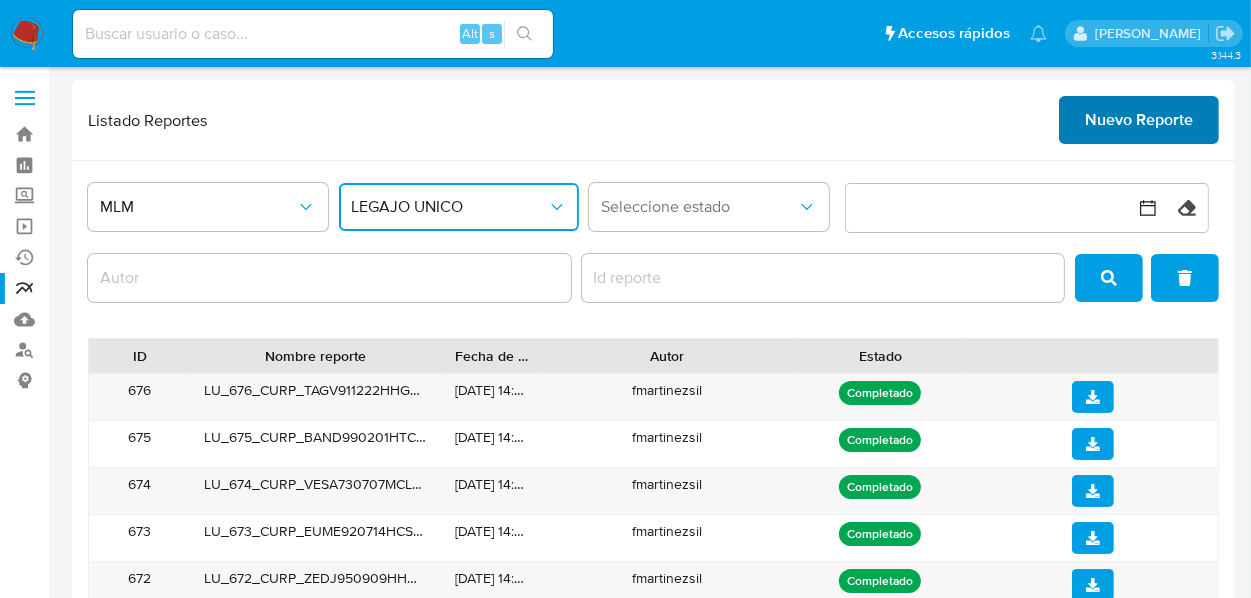 click on "Nuevo Reporte" at bounding box center (1139, 120) 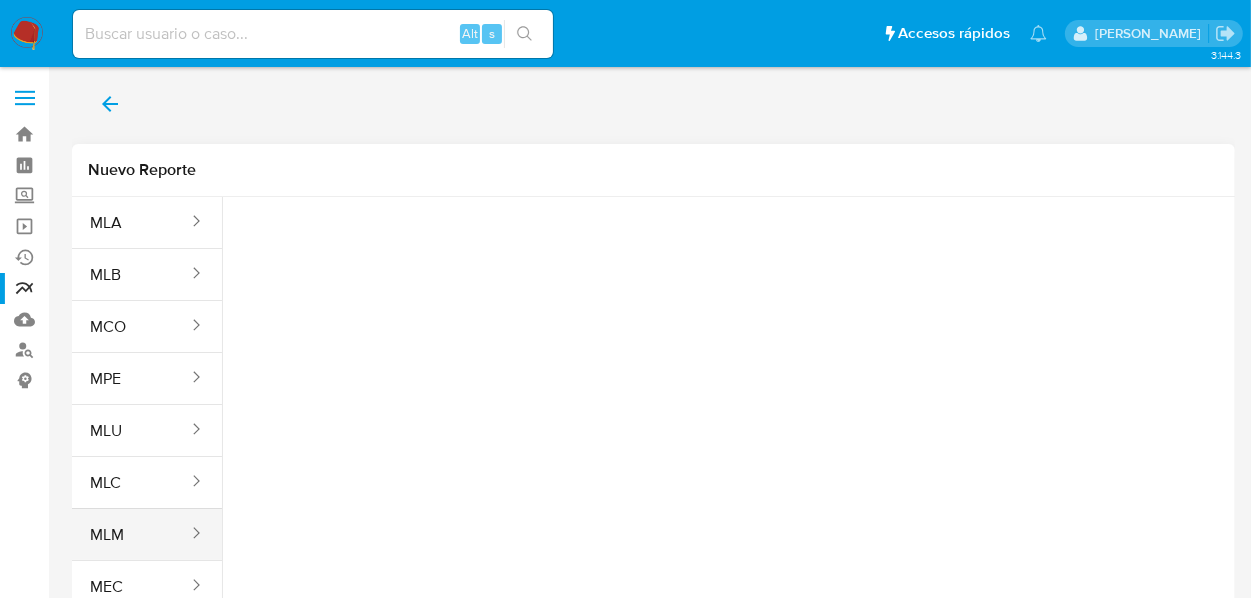 click on "MLM" at bounding box center (131, 535) 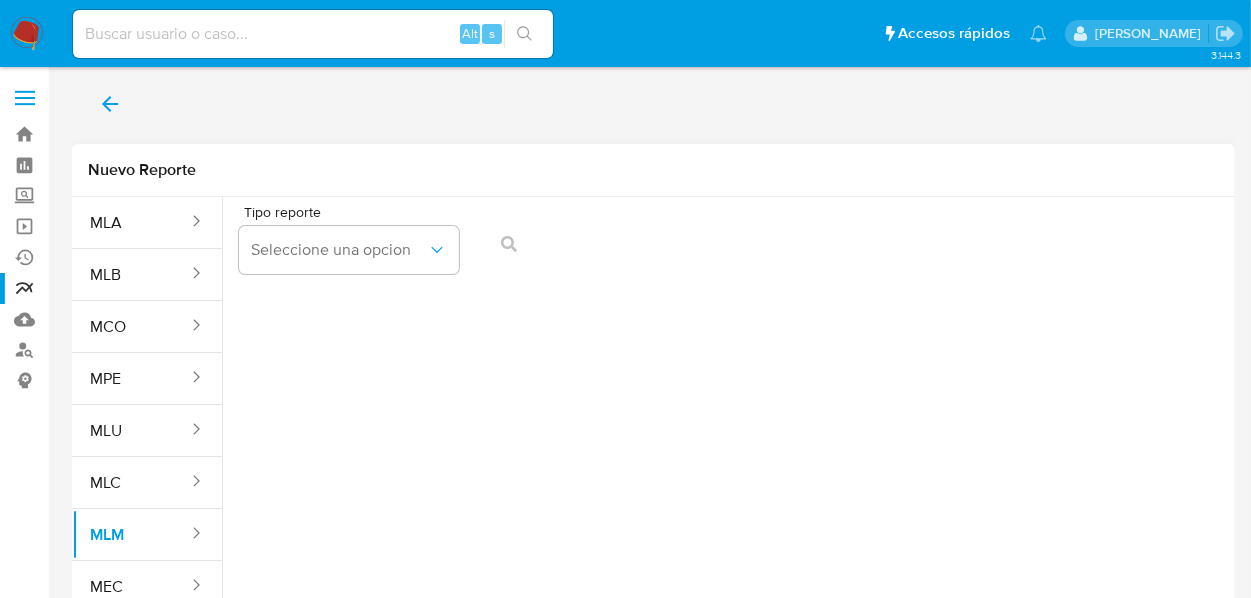 click on "Tipo reporte" at bounding box center (355, 212) 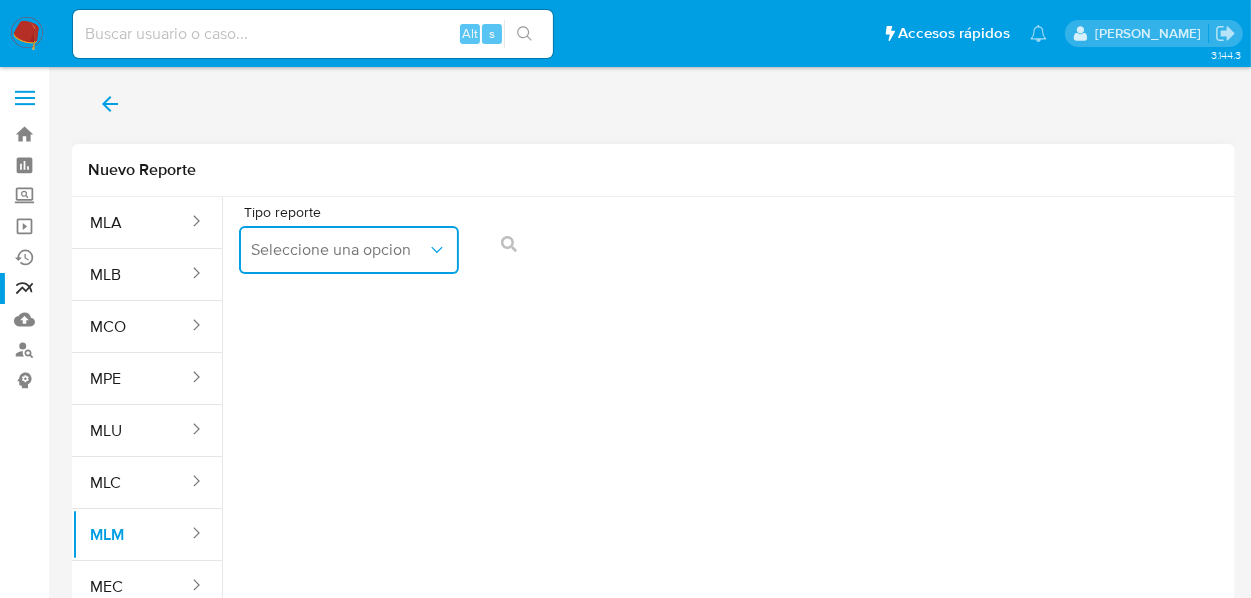 click on "Seleccione una opcion" at bounding box center (349, 250) 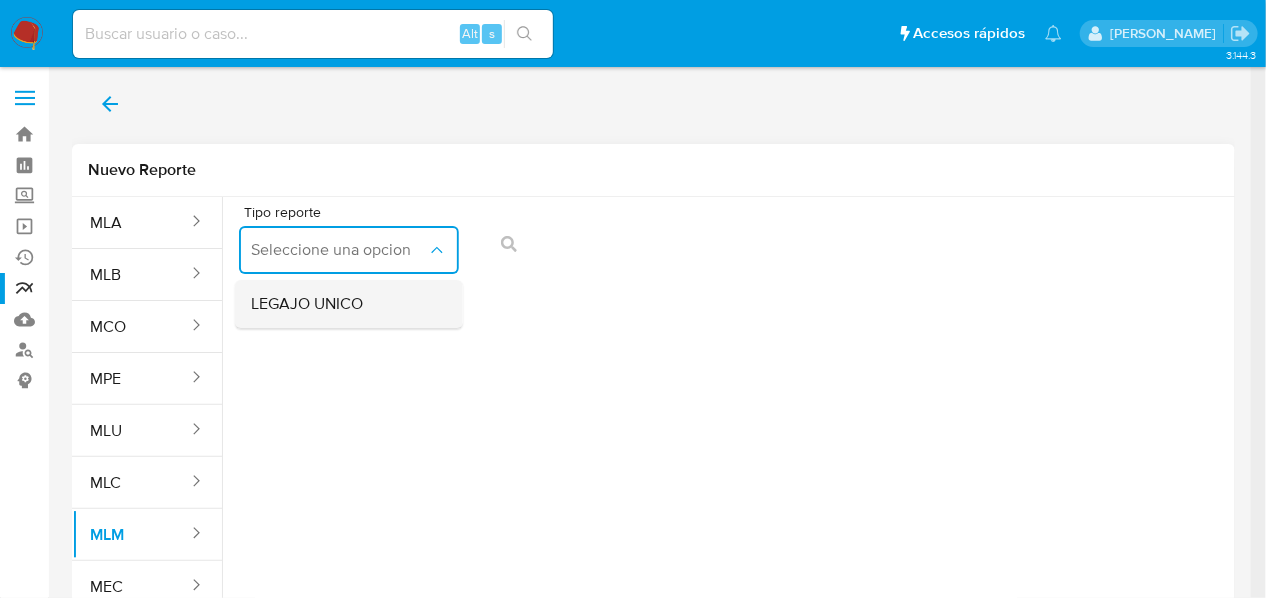 click on "LEGAJO UNICO" at bounding box center (343, 304) 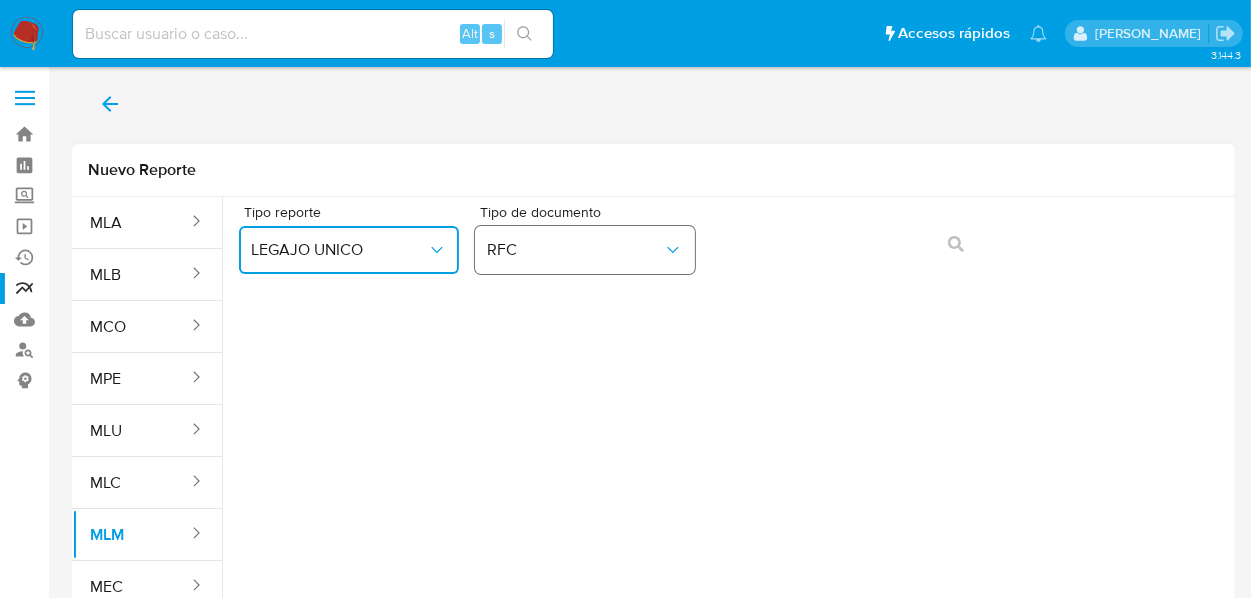 click on "RFC" at bounding box center [585, 250] 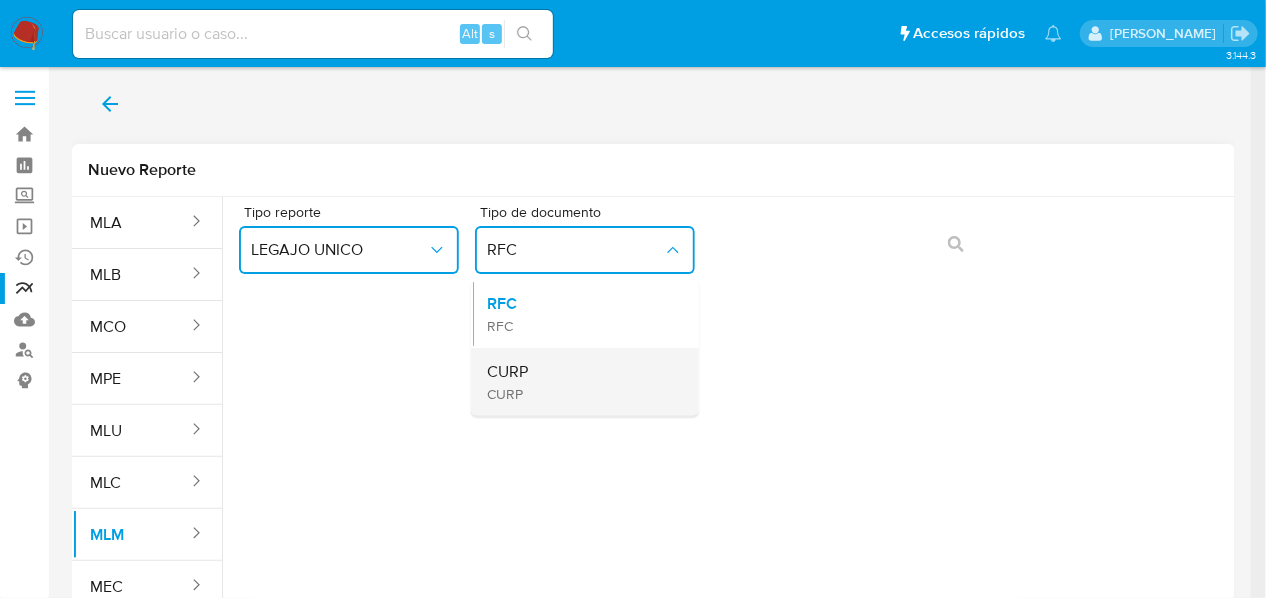 click on "CURP" at bounding box center [507, 372] 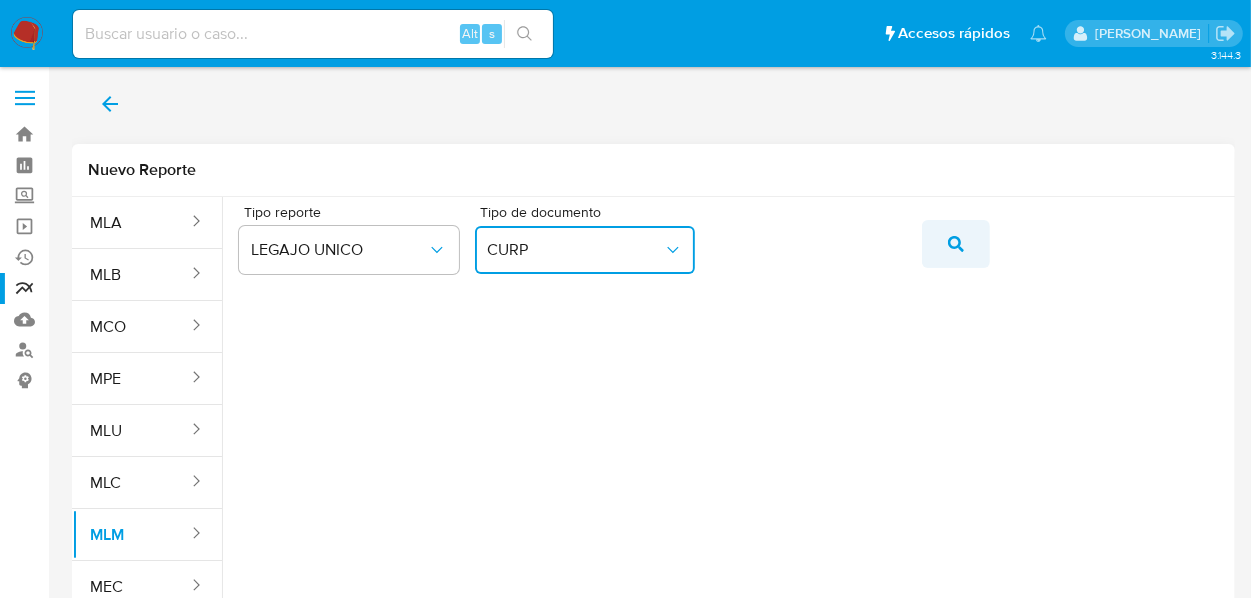 click at bounding box center [956, 244] 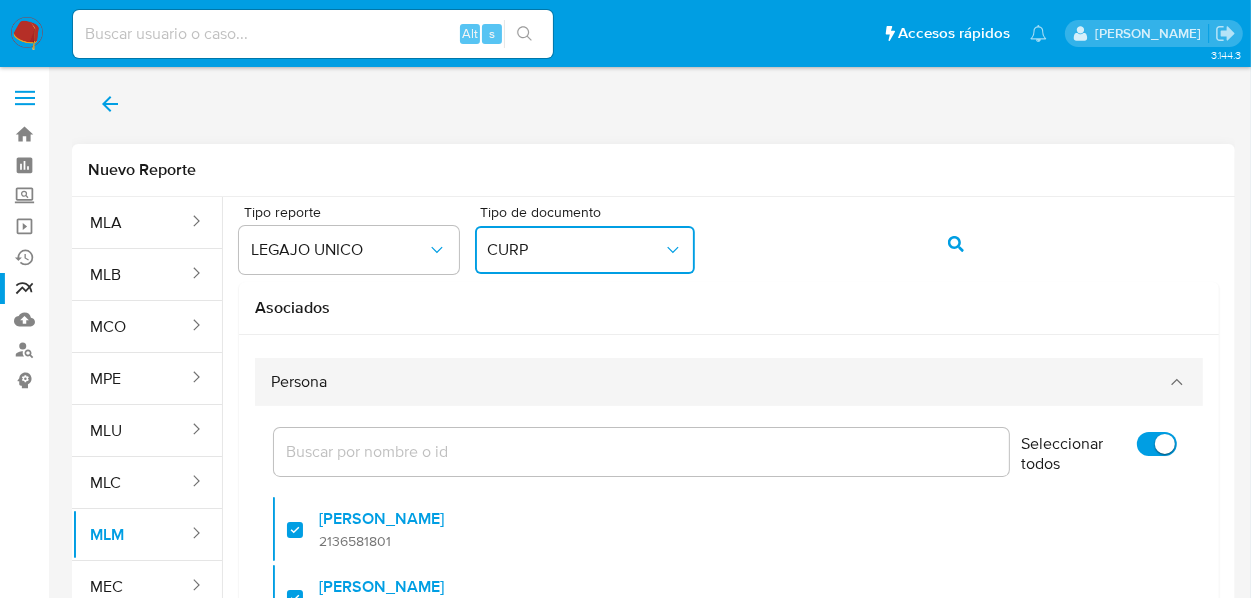 scroll, scrollTop: 12, scrollLeft: 0, axis: vertical 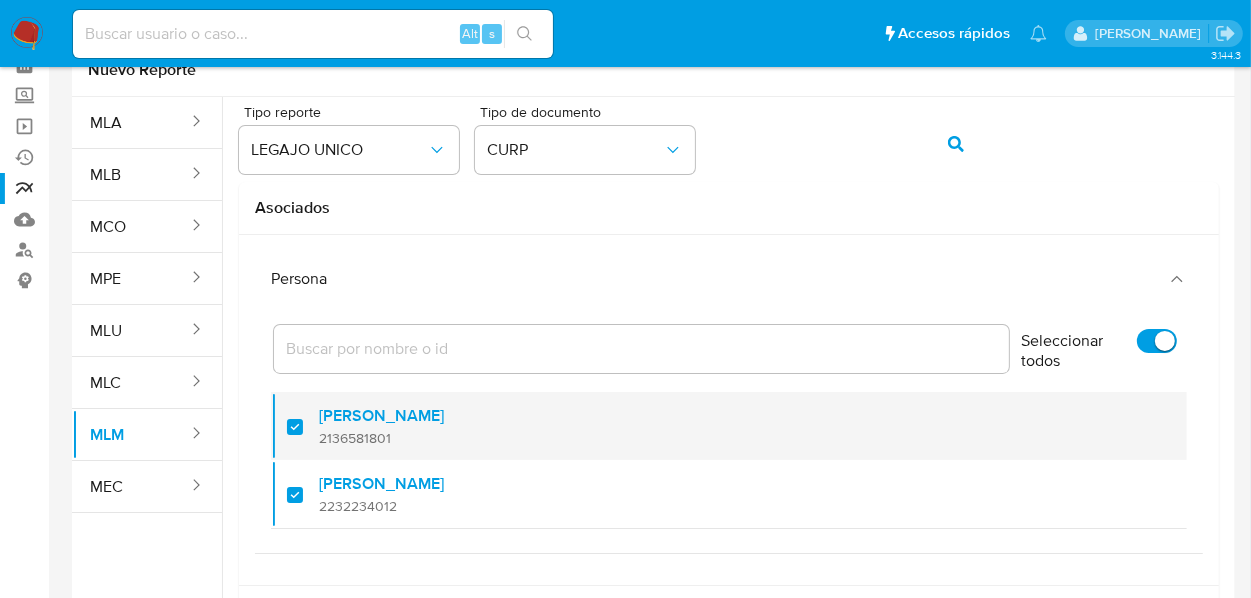 click at bounding box center [303, 426] 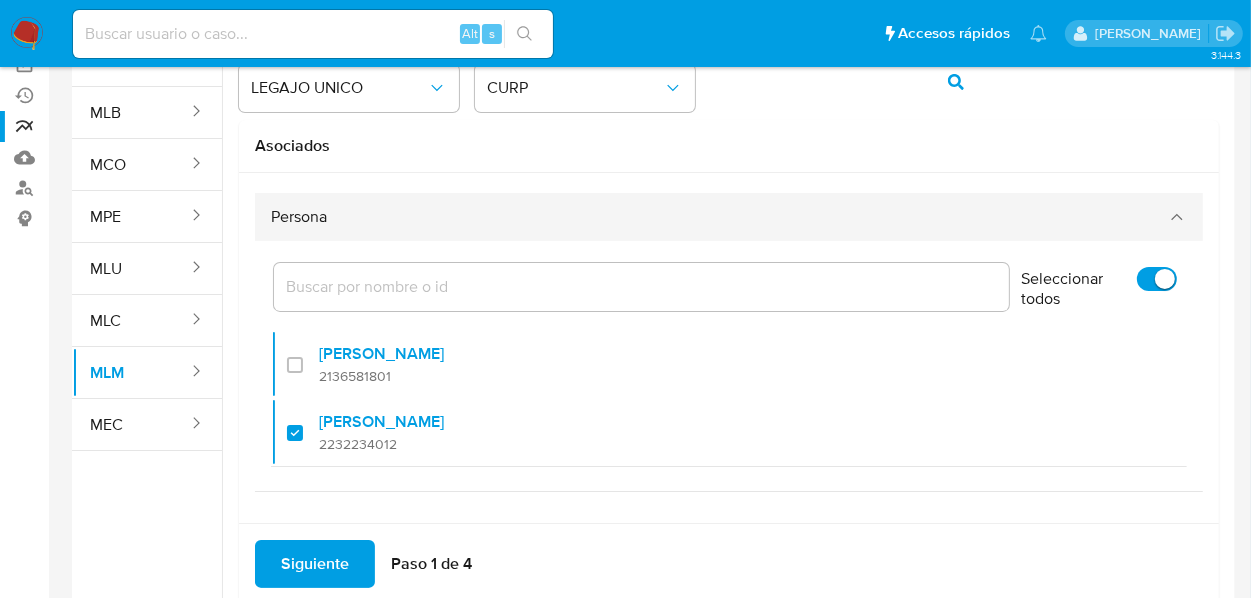 scroll, scrollTop: 196, scrollLeft: 0, axis: vertical 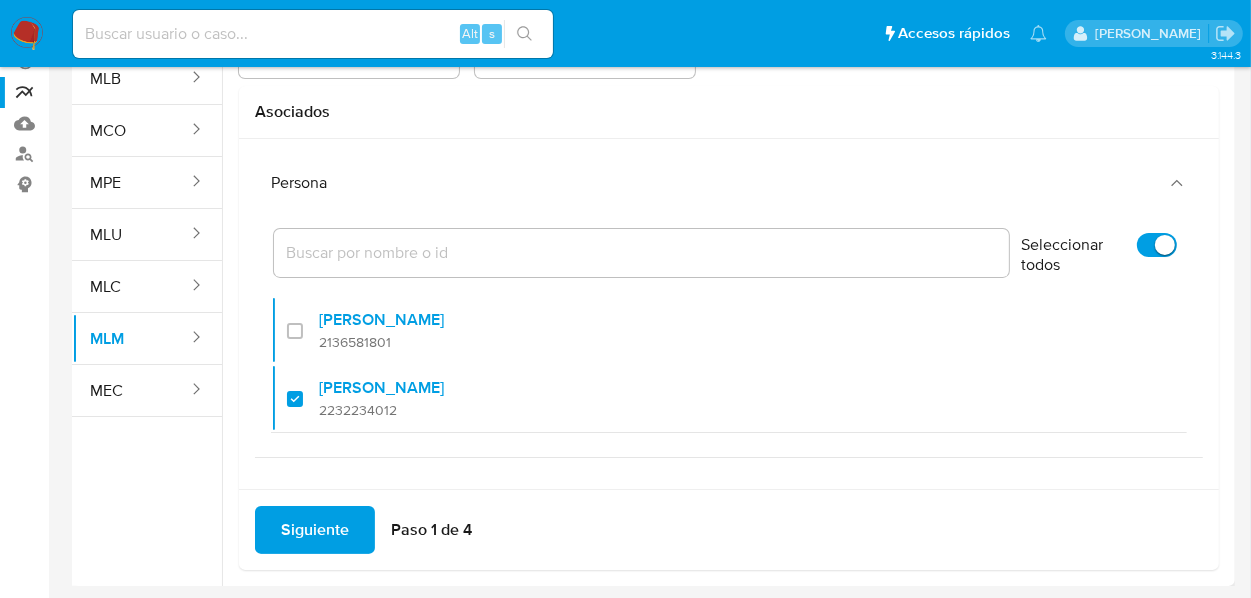 click on "Siguiente" at bounding box center (315, 530) 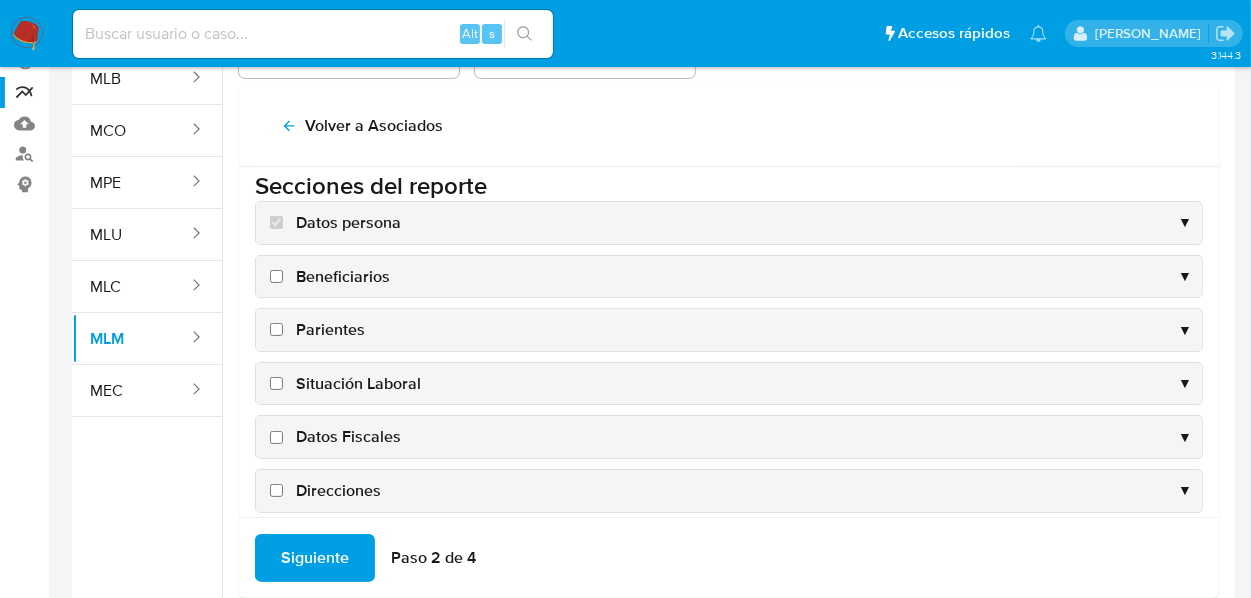 click on "Beneficiarios" at bounding box center (276, 276) 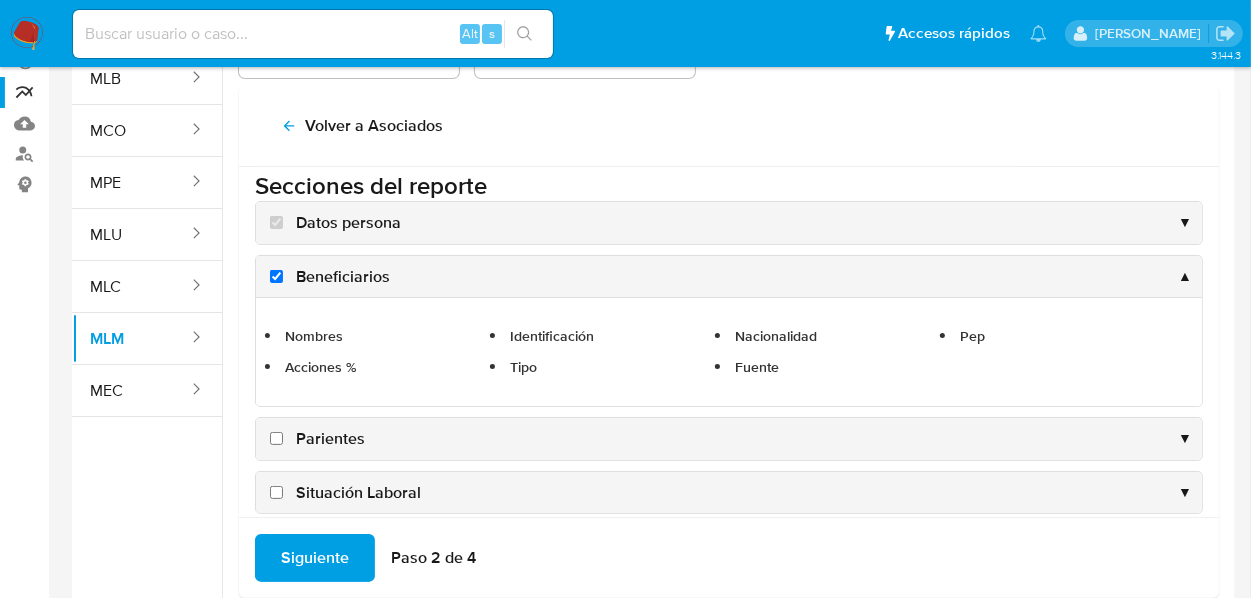 click on "Parientes" at bounding box center (315, 439) 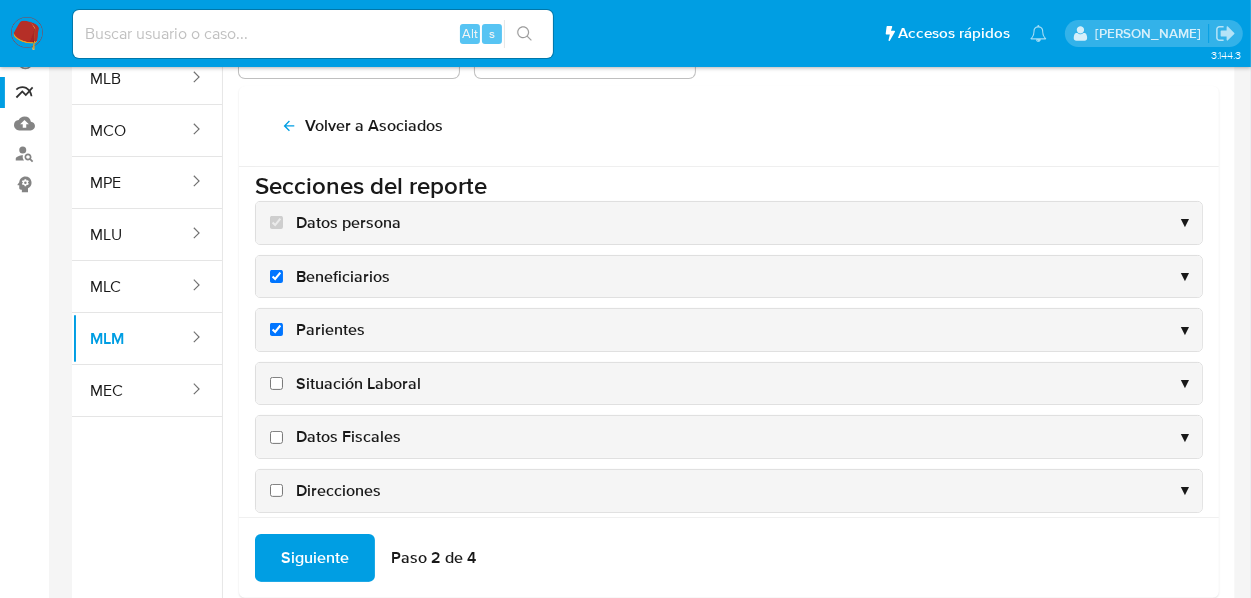 scroll, scrollTop: 112, scrollLeft: 0, axis: vertical 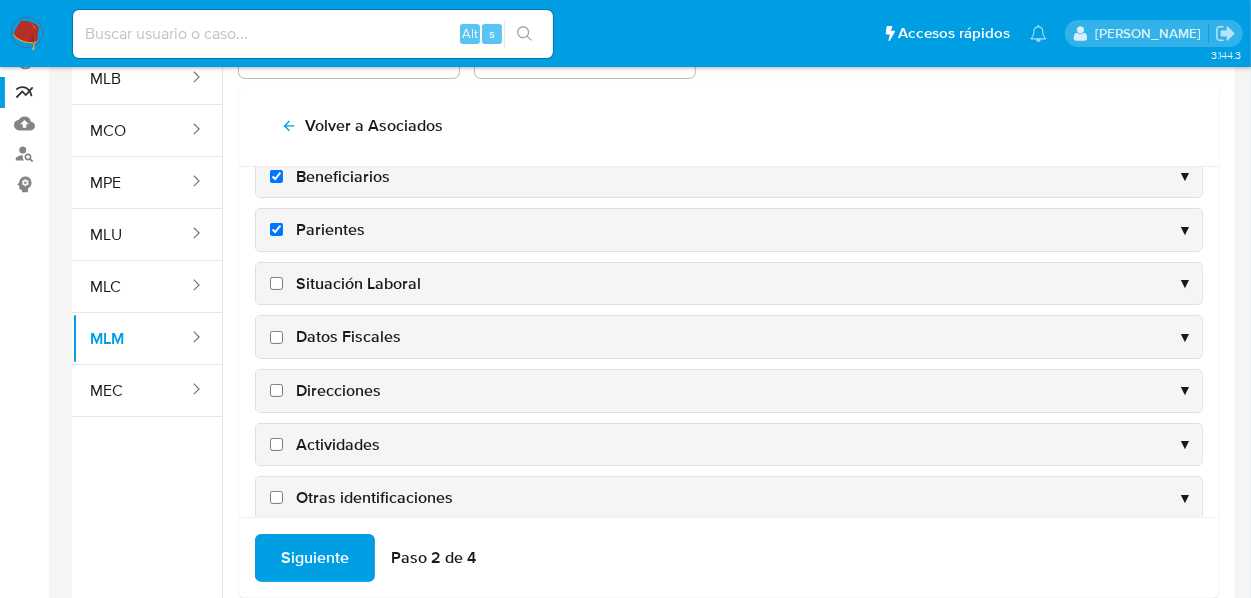 click on "Situación Laboral" at bounding box center [276, 283] 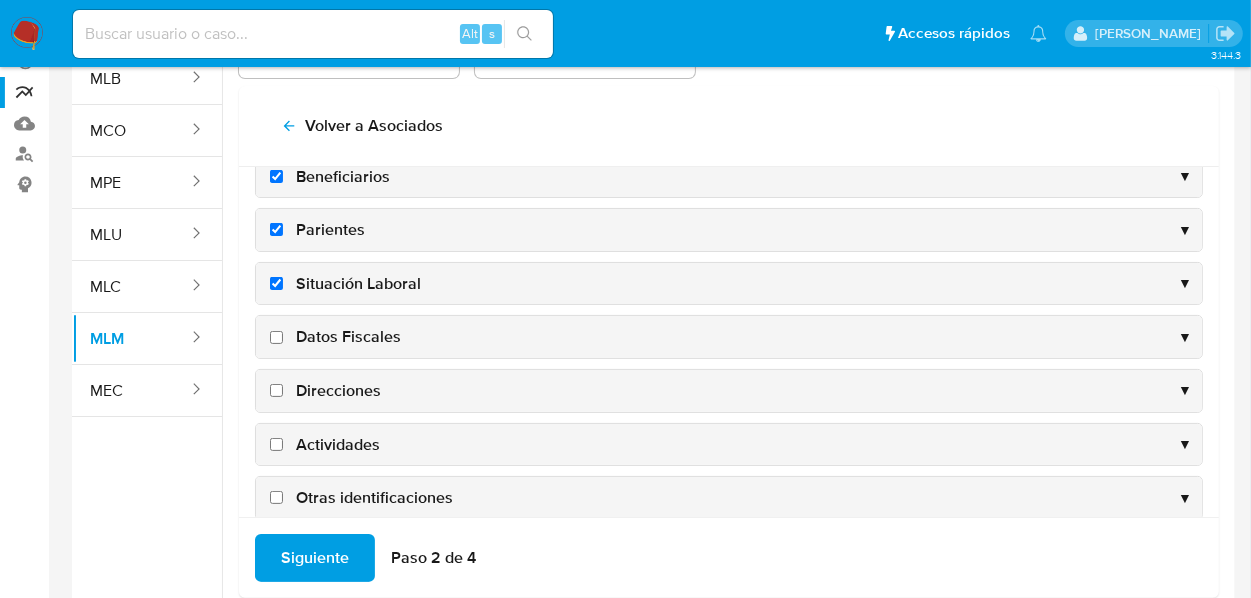 checkbox on "true" 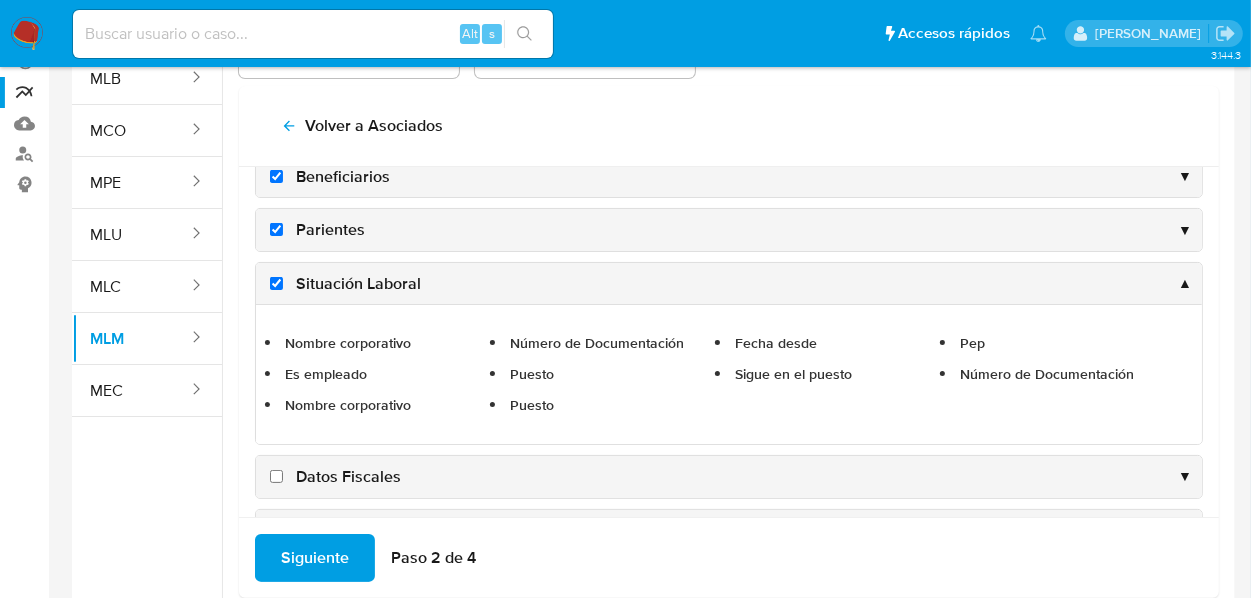 click on "Datos Fiscales" at bounding box center (276, 476) 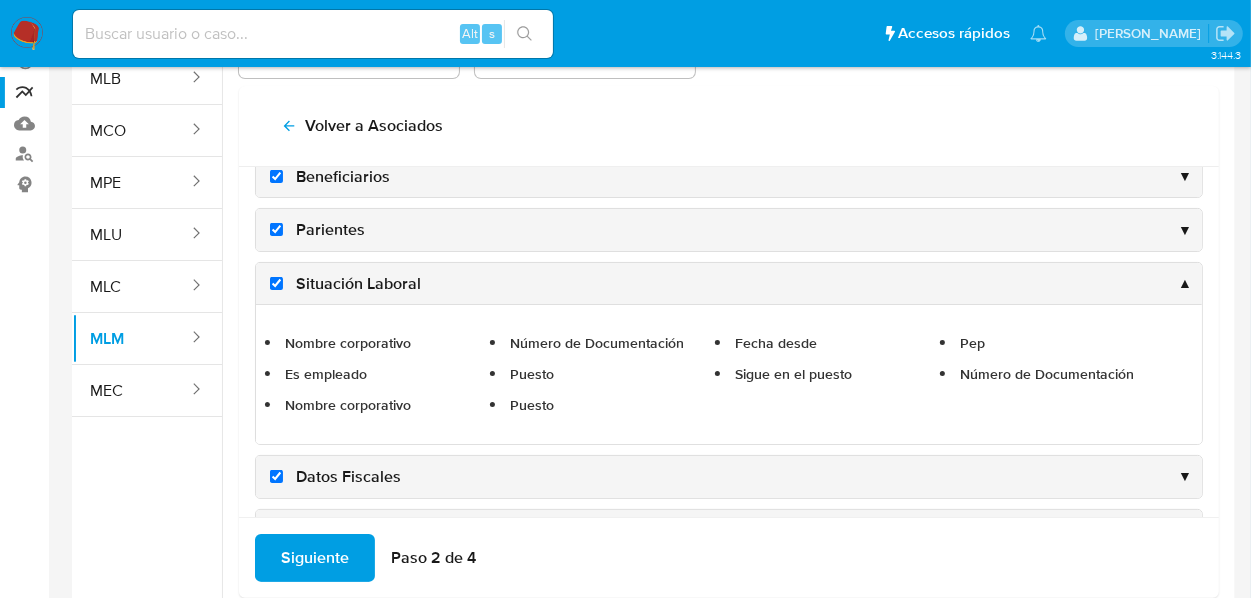 checkbox on "true" 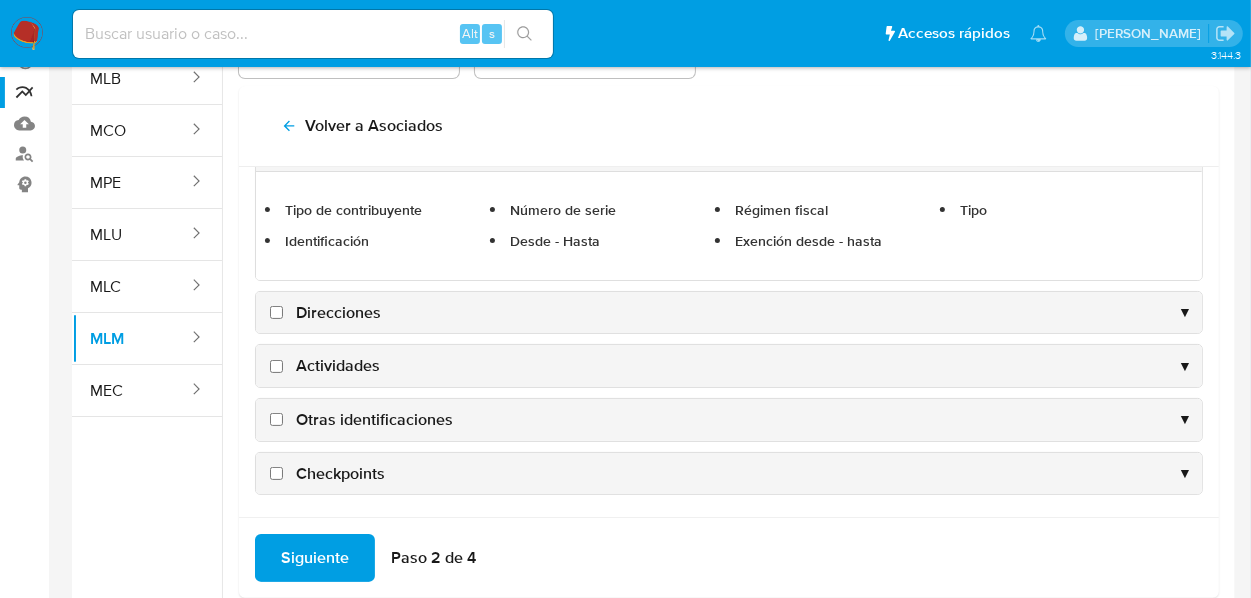 click on "Direcciones" at bounding box center [276, 312] 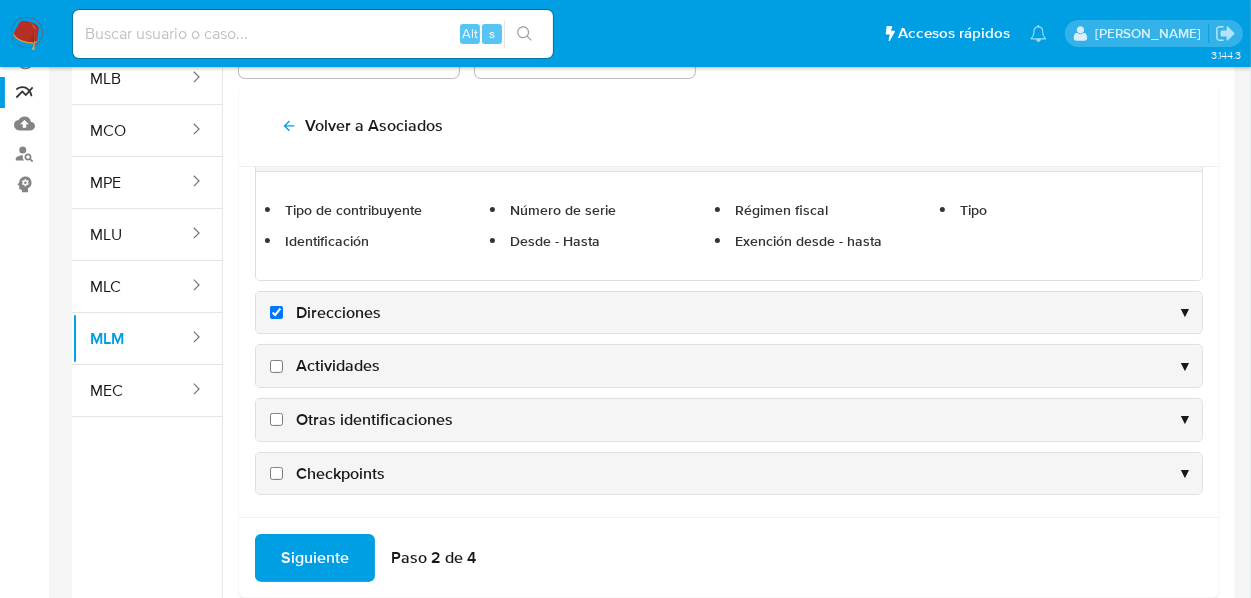 checkbox on "true" 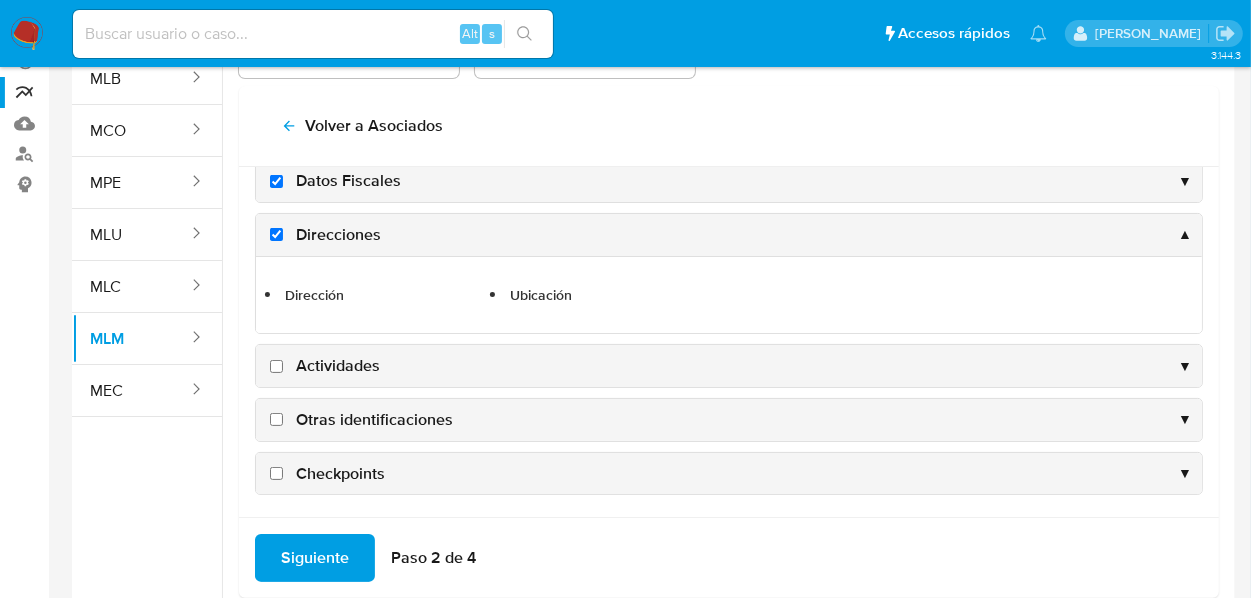 click on "Actividades ▼" at bounding box center (729, 366) 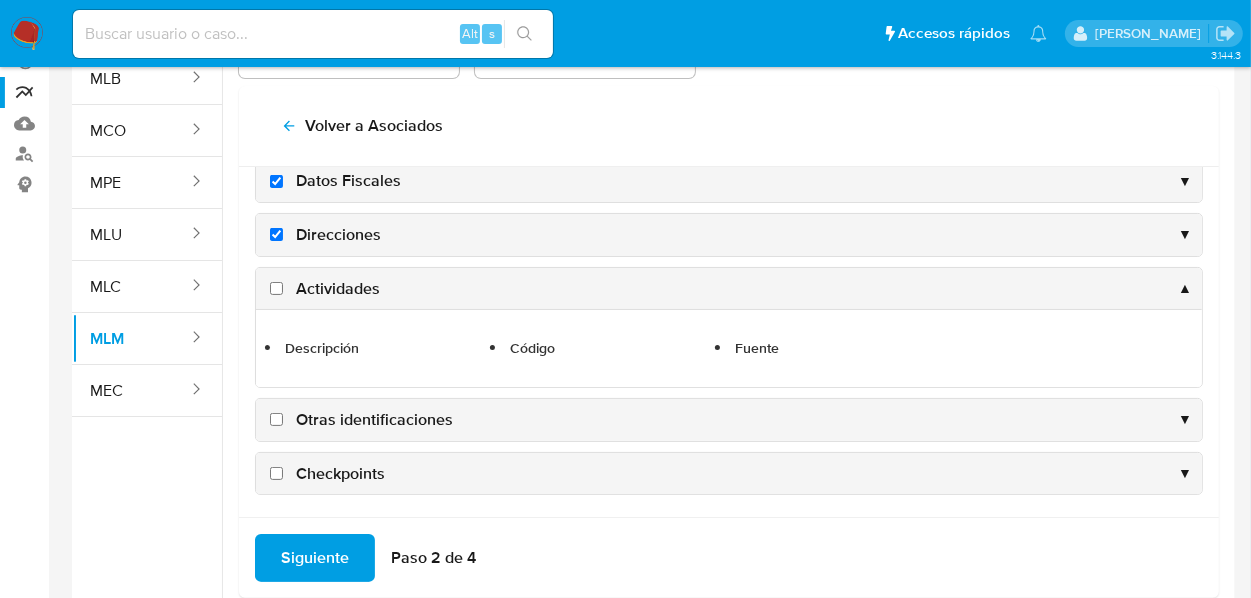 click on "Otras identificaciones" at bounding box center (276, 419) 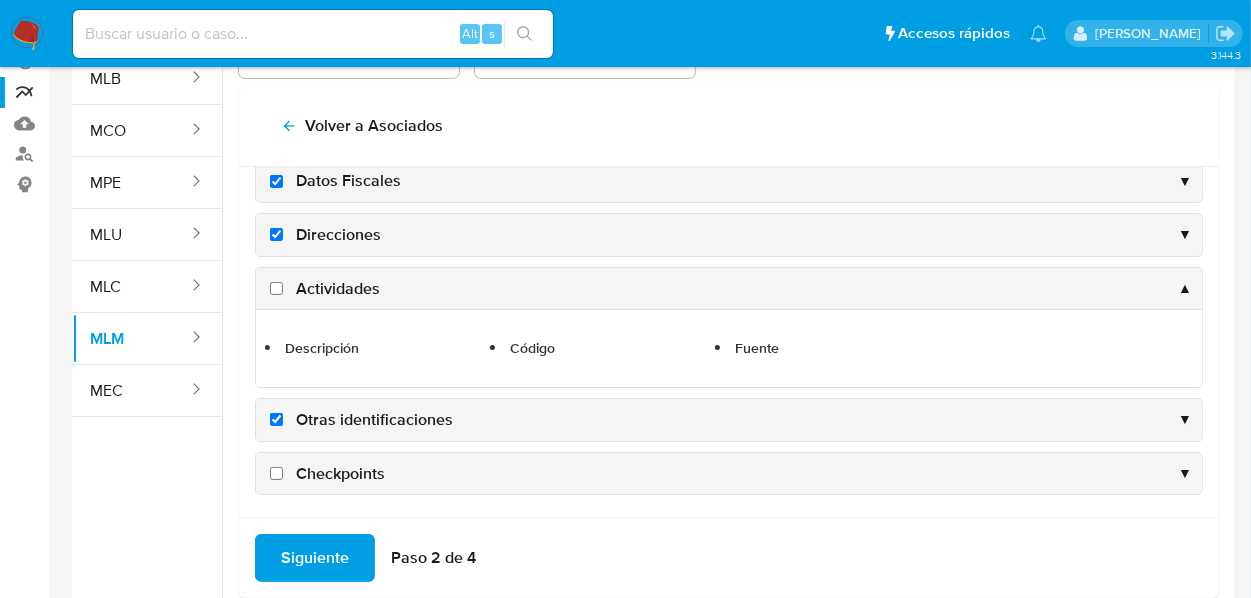 checkbox on "true" 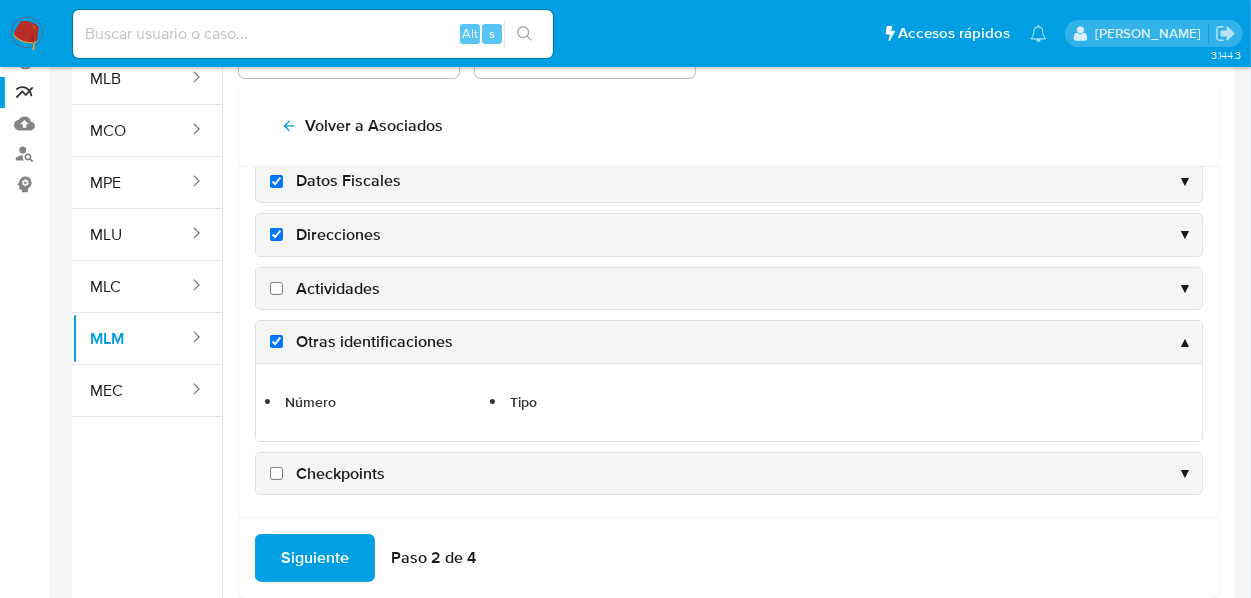 click on "Actividades" at bounding box center [276, 288] 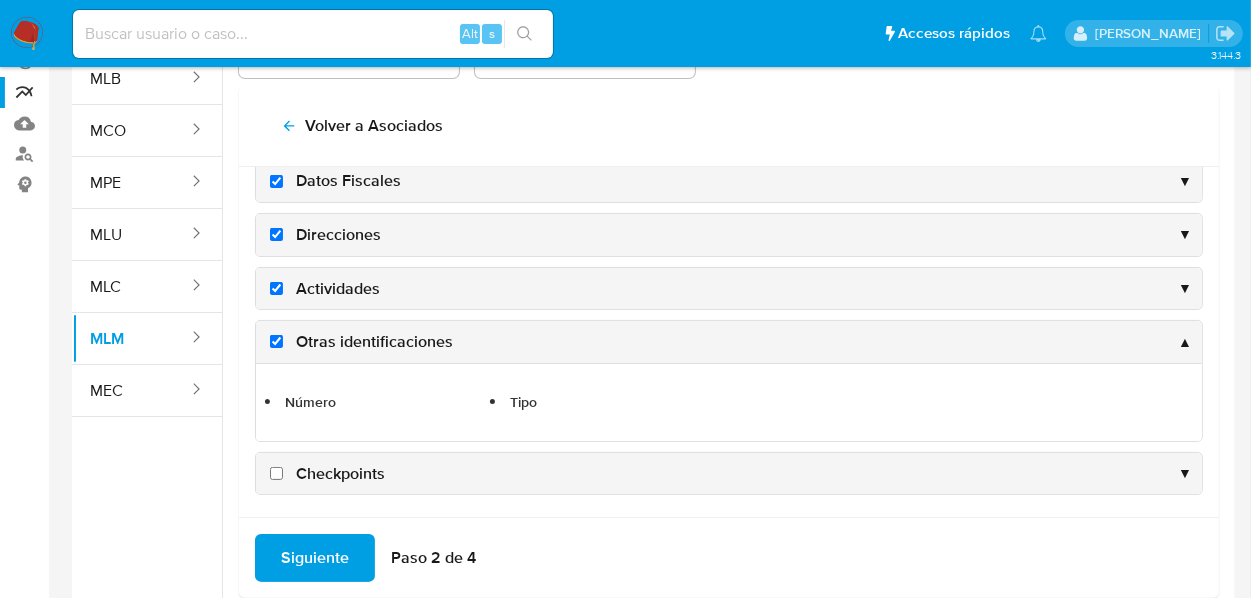 checkbox on "true" 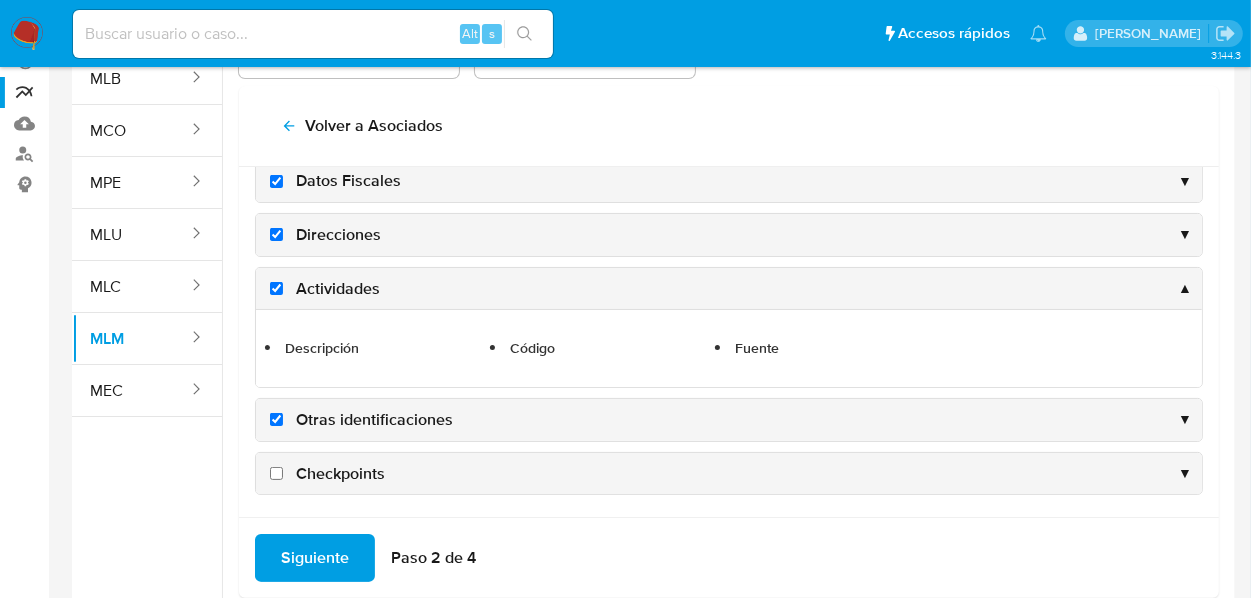 click on "Checkpoints" at bounding box center [276, 473] 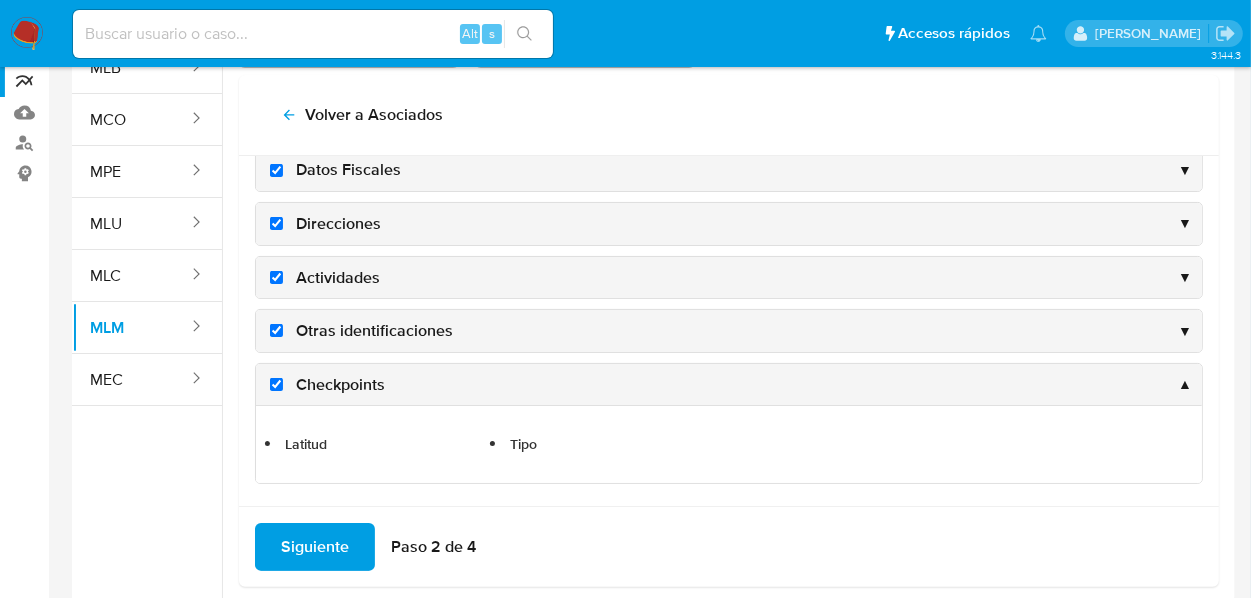 scroll, scrollTop: 224, scrollLeft: 0, axis: vertical 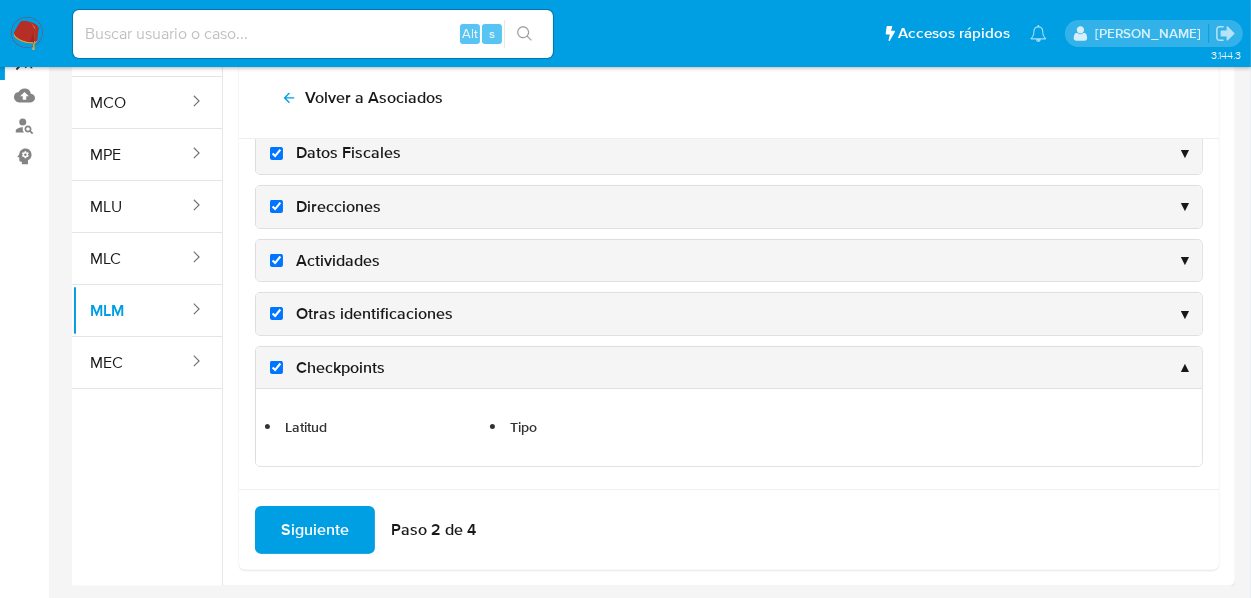 click on "Siguiente" at bounding box center (315, 530) 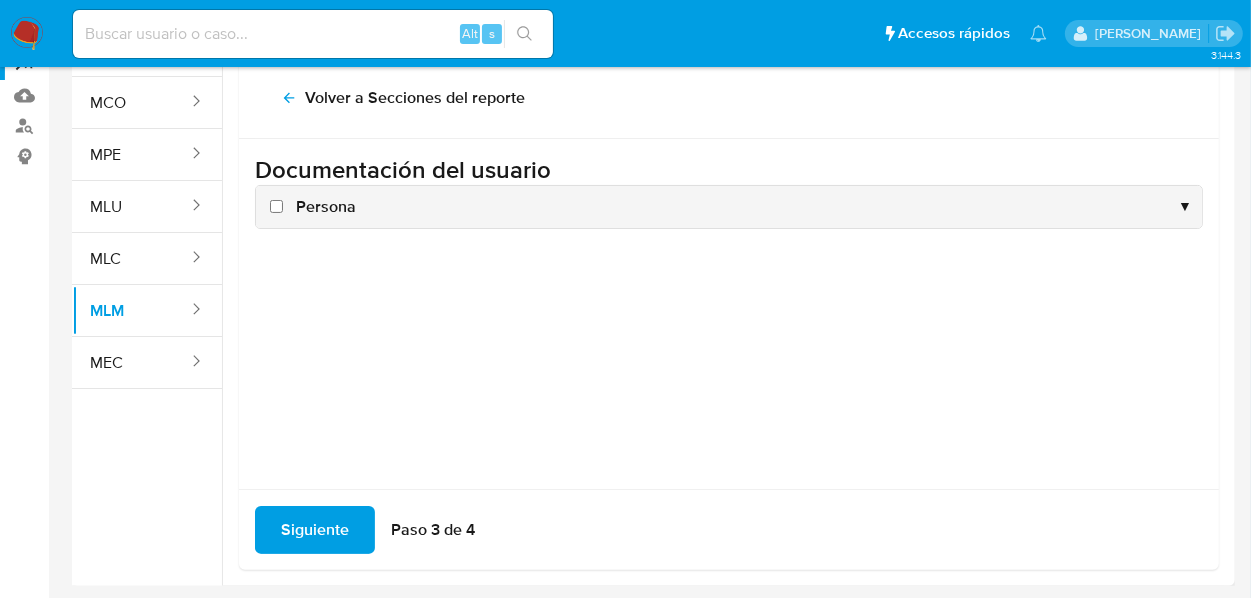 scroll, scrollTop: 0, scrollLeft: 0, axis: both 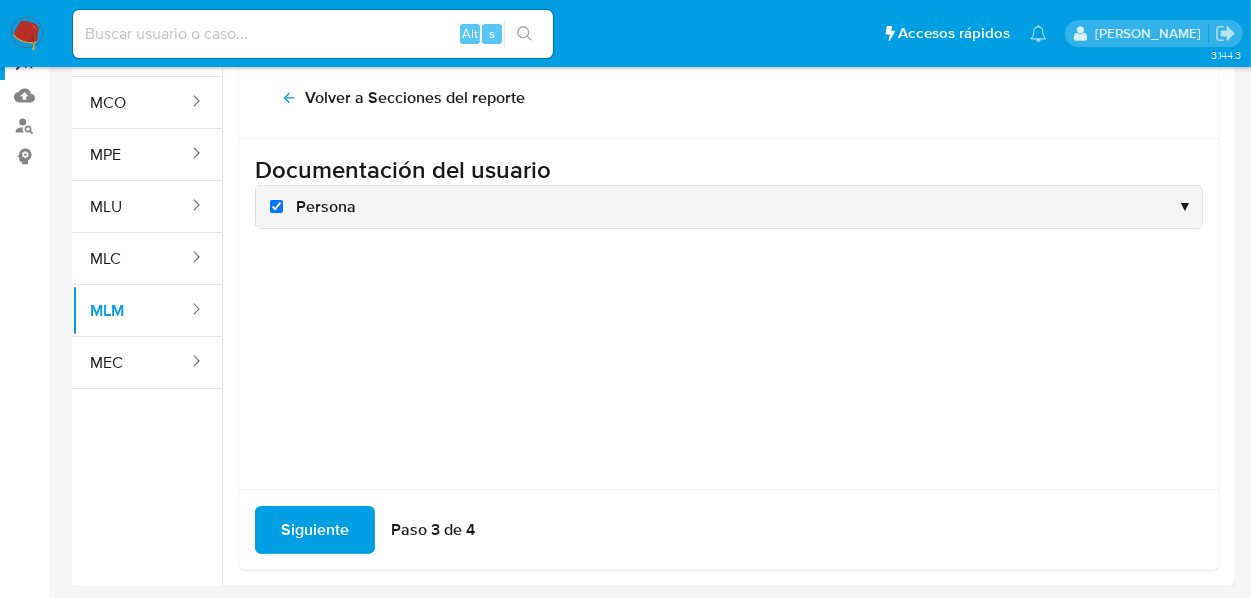 click on "Siguiente" at bounding box center [315, 530] 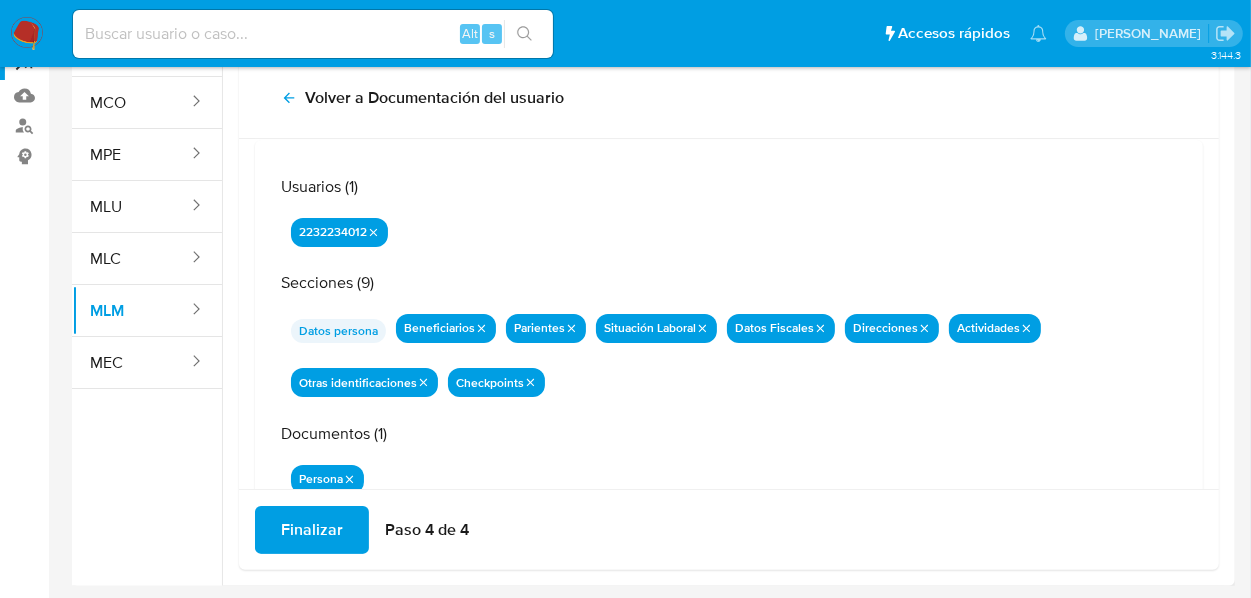 scroll, scrollTop: 116, scrollLeft: 0, axis: vertical 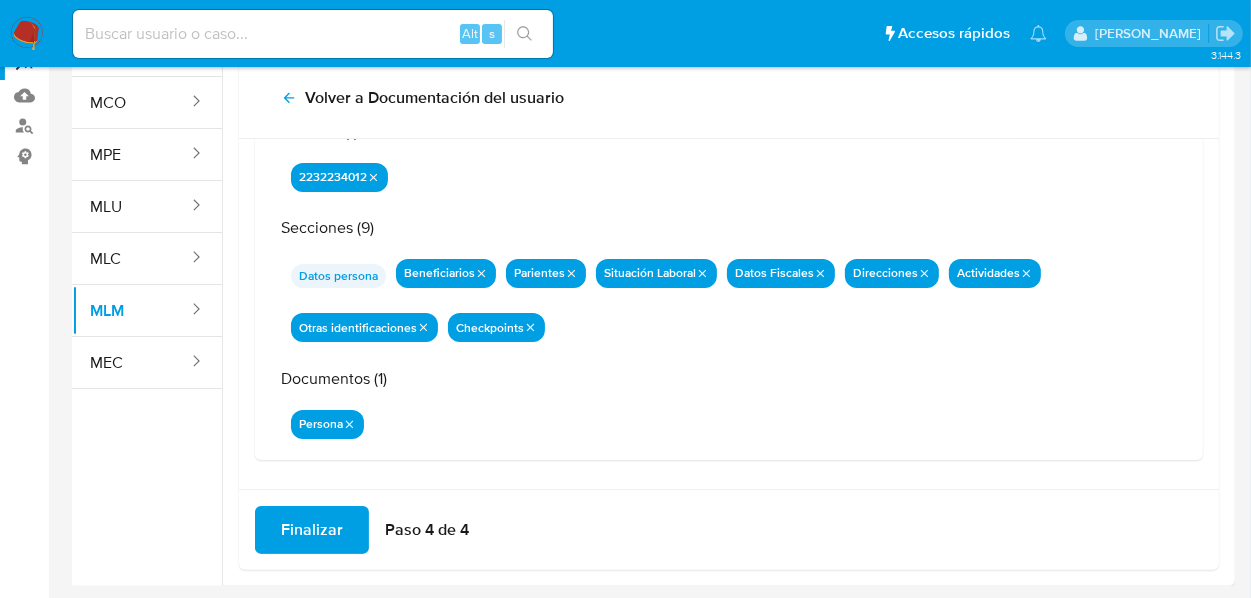 click on "Finalizar" at bounding box center [312, 530] 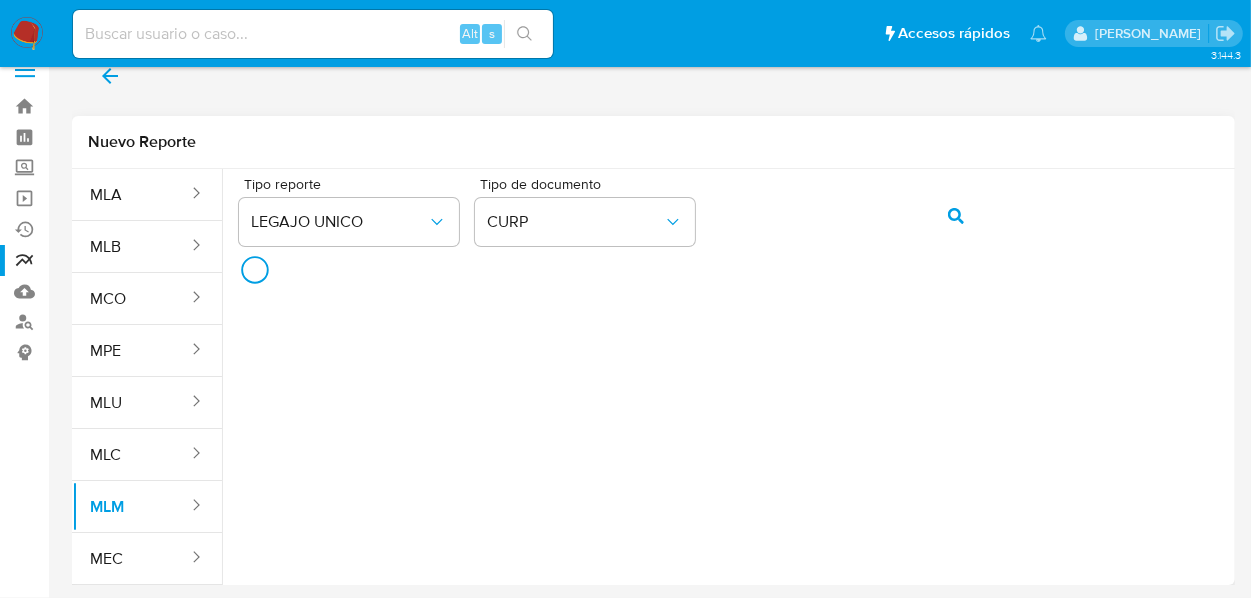 scroll, scrollTop: 24, scrollLeft: 0, axis: vertical 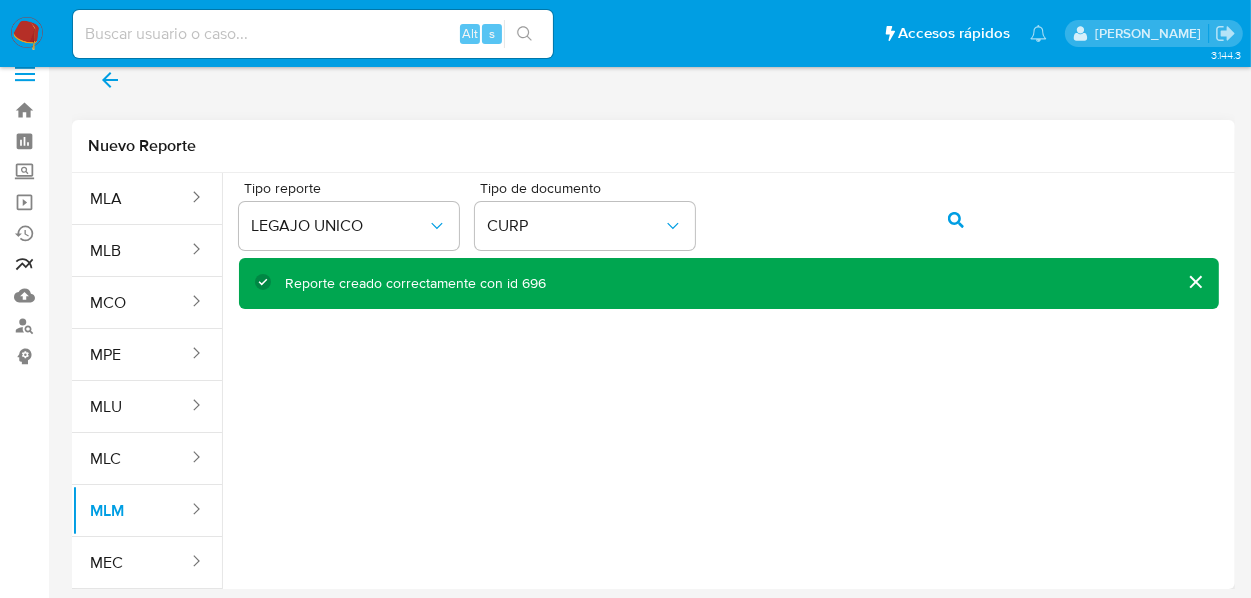 click on "Reportes" at bounding box center (119, 264) 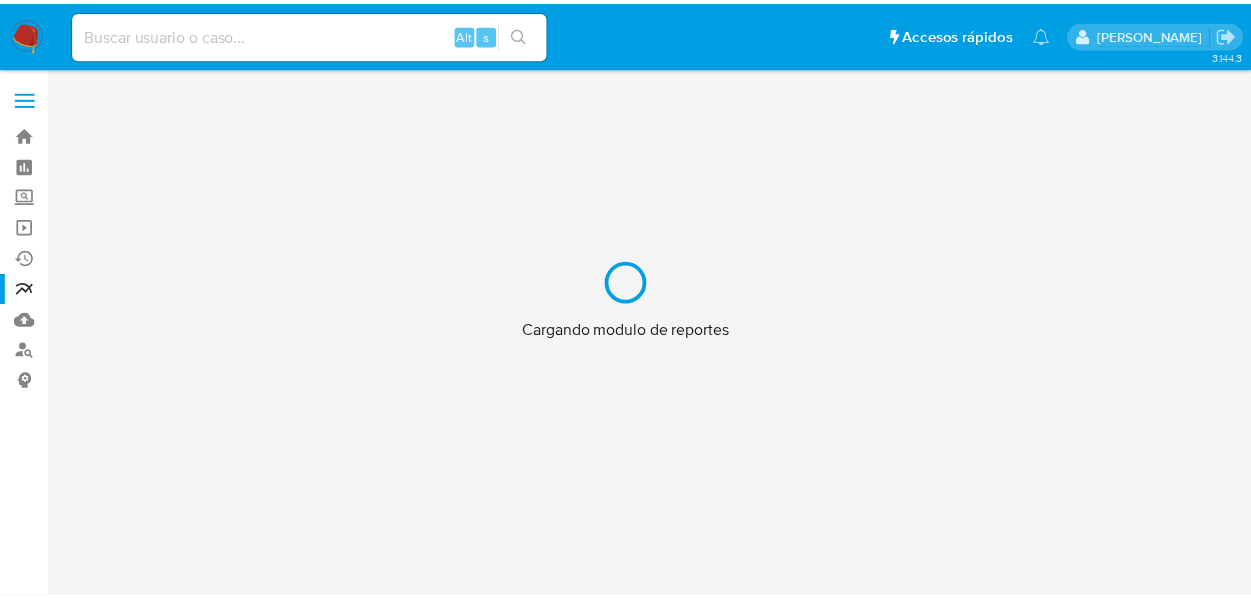 scroll, scrollTop: 0, scrollLeft: 0, axis: both 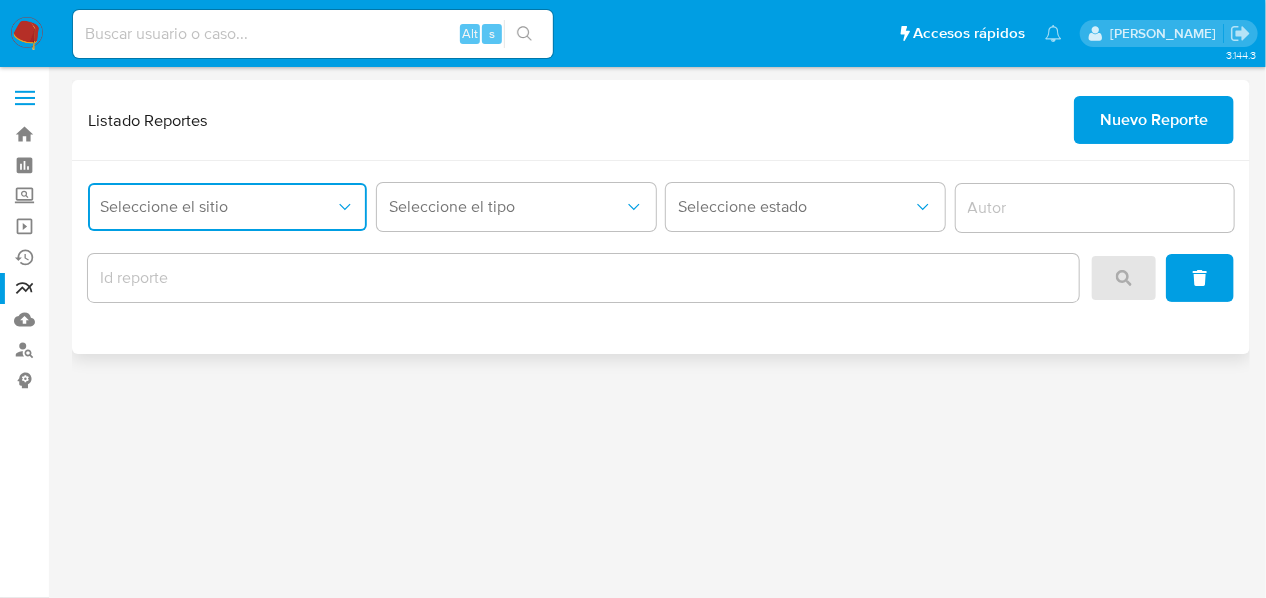 click on "Seleccione el sitio" at bounding box center [217, 207] 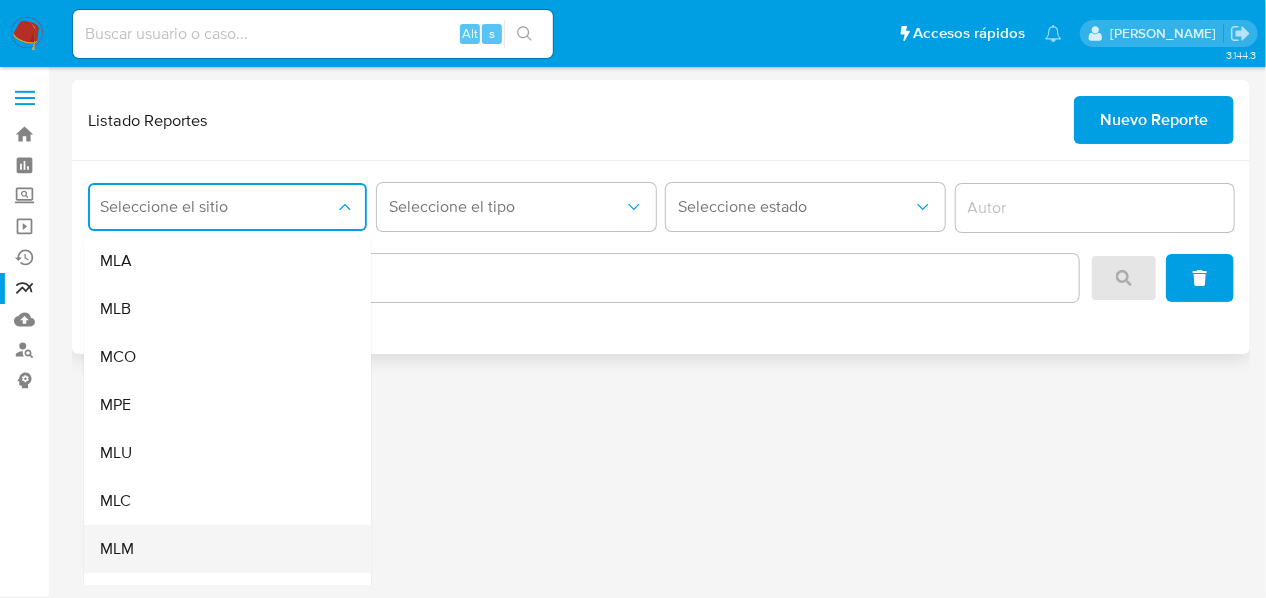 click on "MLM" at bounding box center (221, 549) 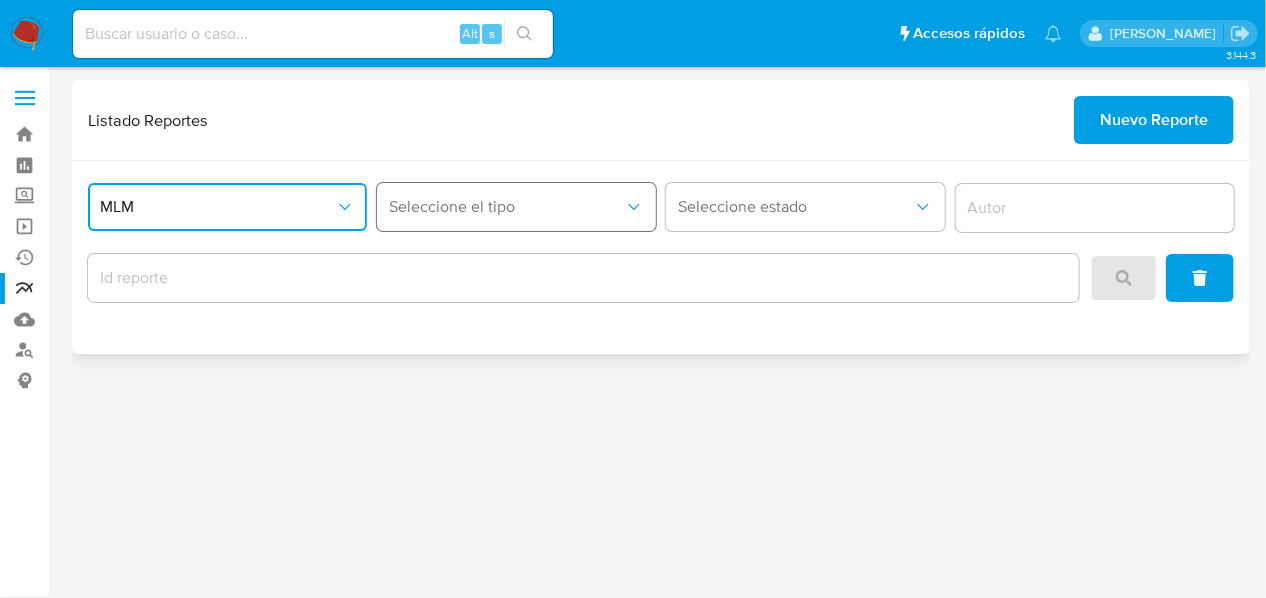 click on "Seleccione el tipo" at bounding box center [516, 207] 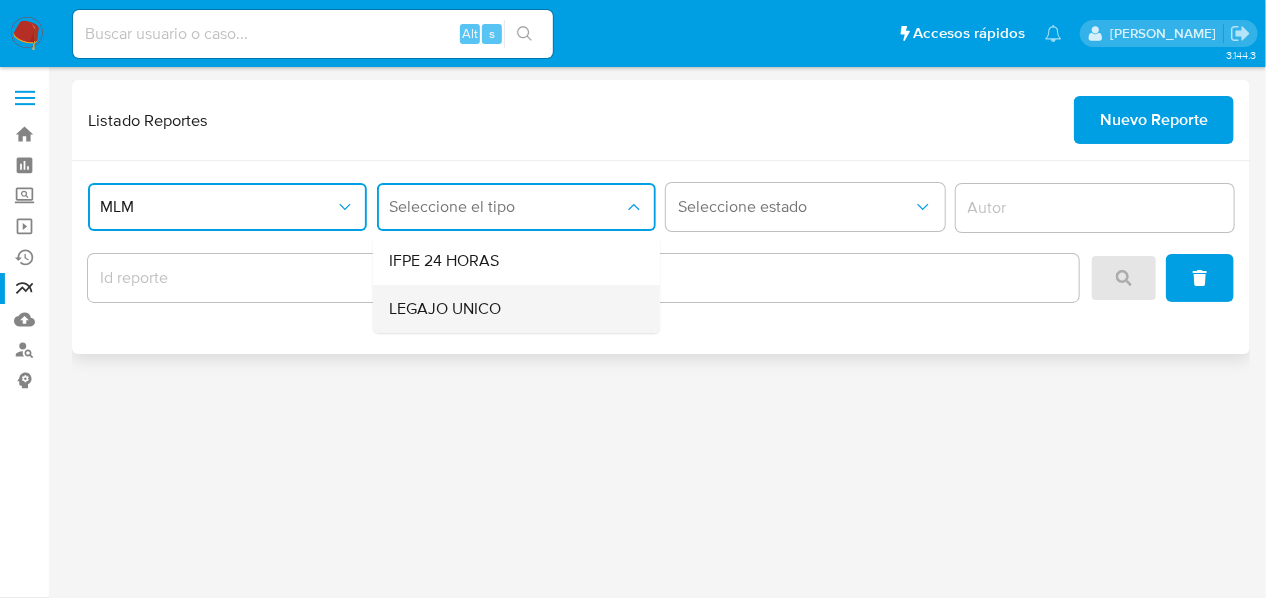 click on "LEGAJO UNICO" at bounding box center [445, 309] 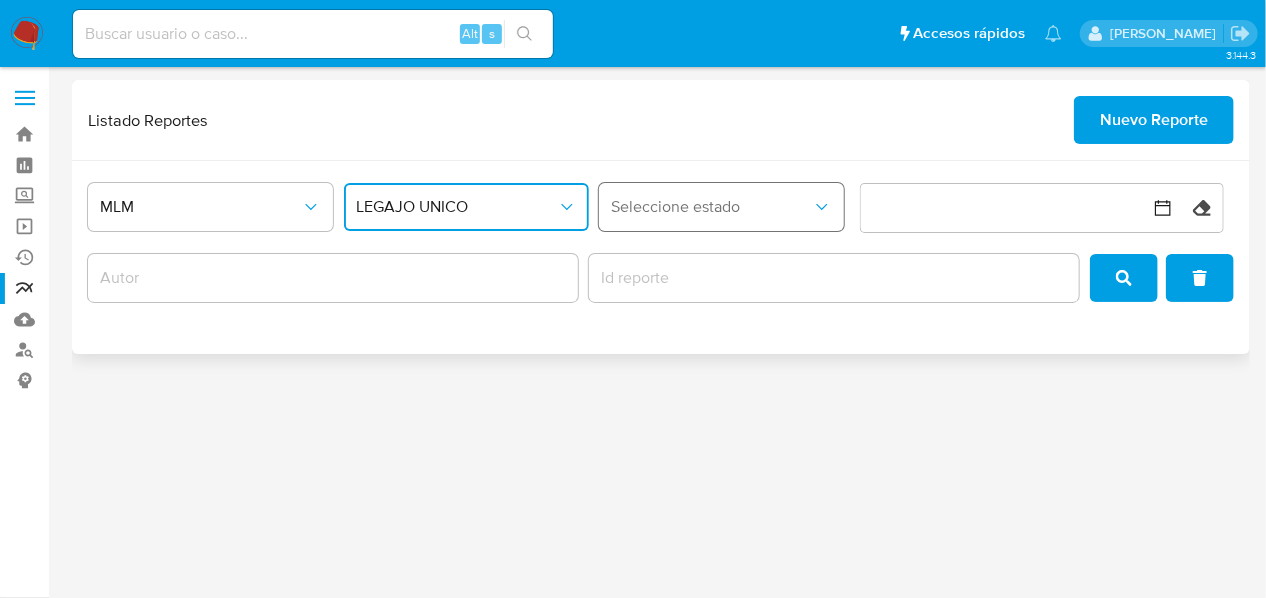 click on "Seleccione estado" at bounding box center [721, 207] 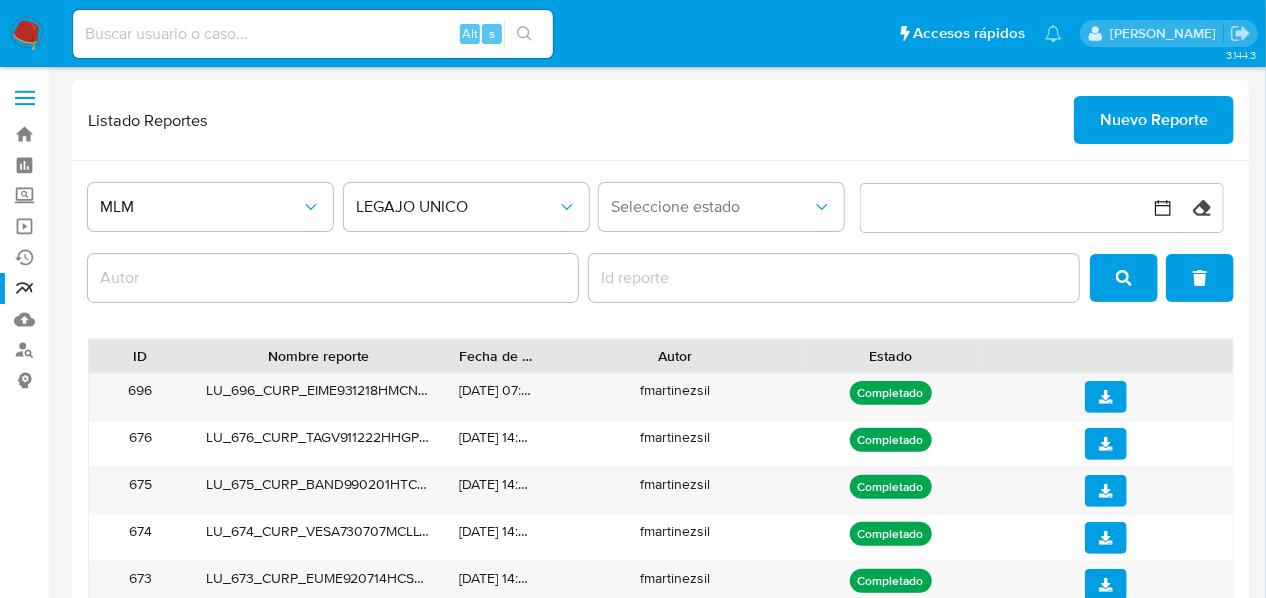 click at bounding box center [333, 278] 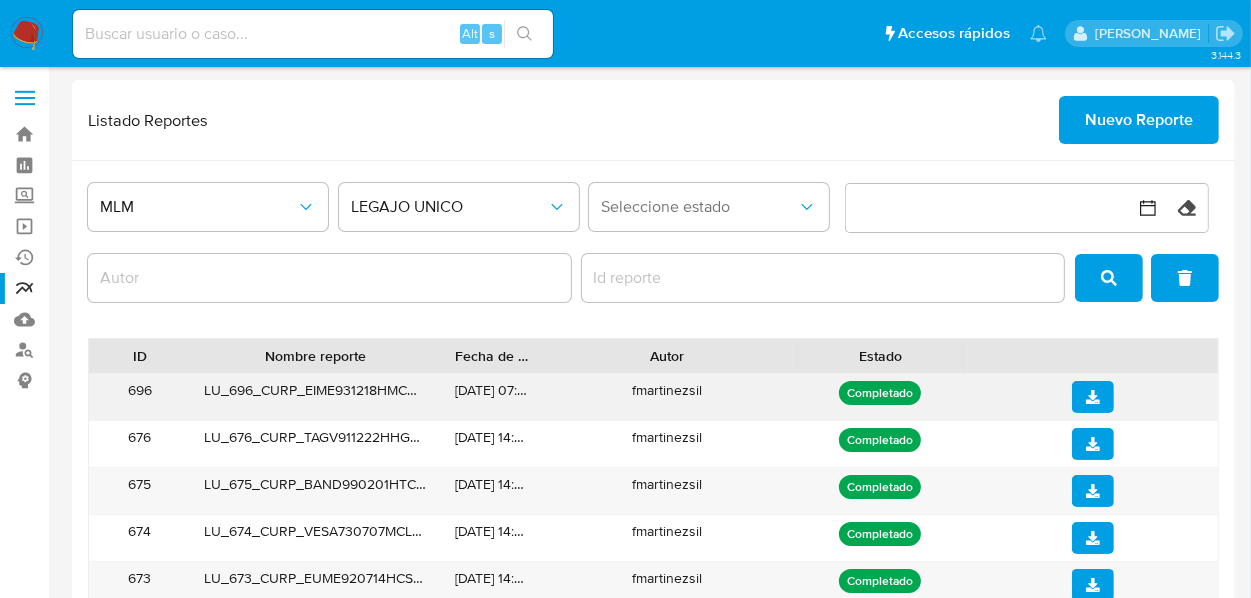 click at bounding box center (1093, 397) 